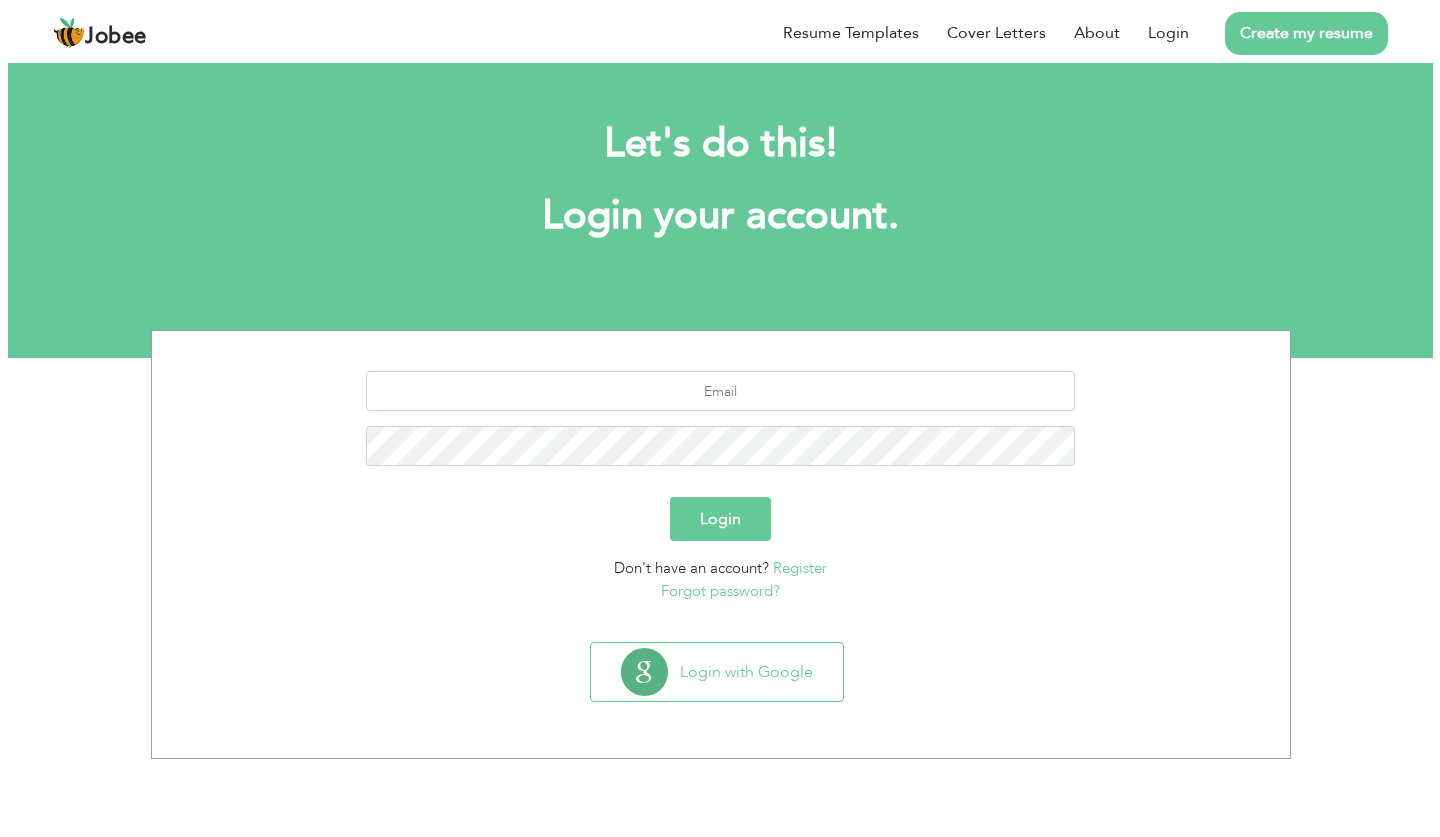 scroll, scrollTop: 0, scrollLeft: 0, axis: both 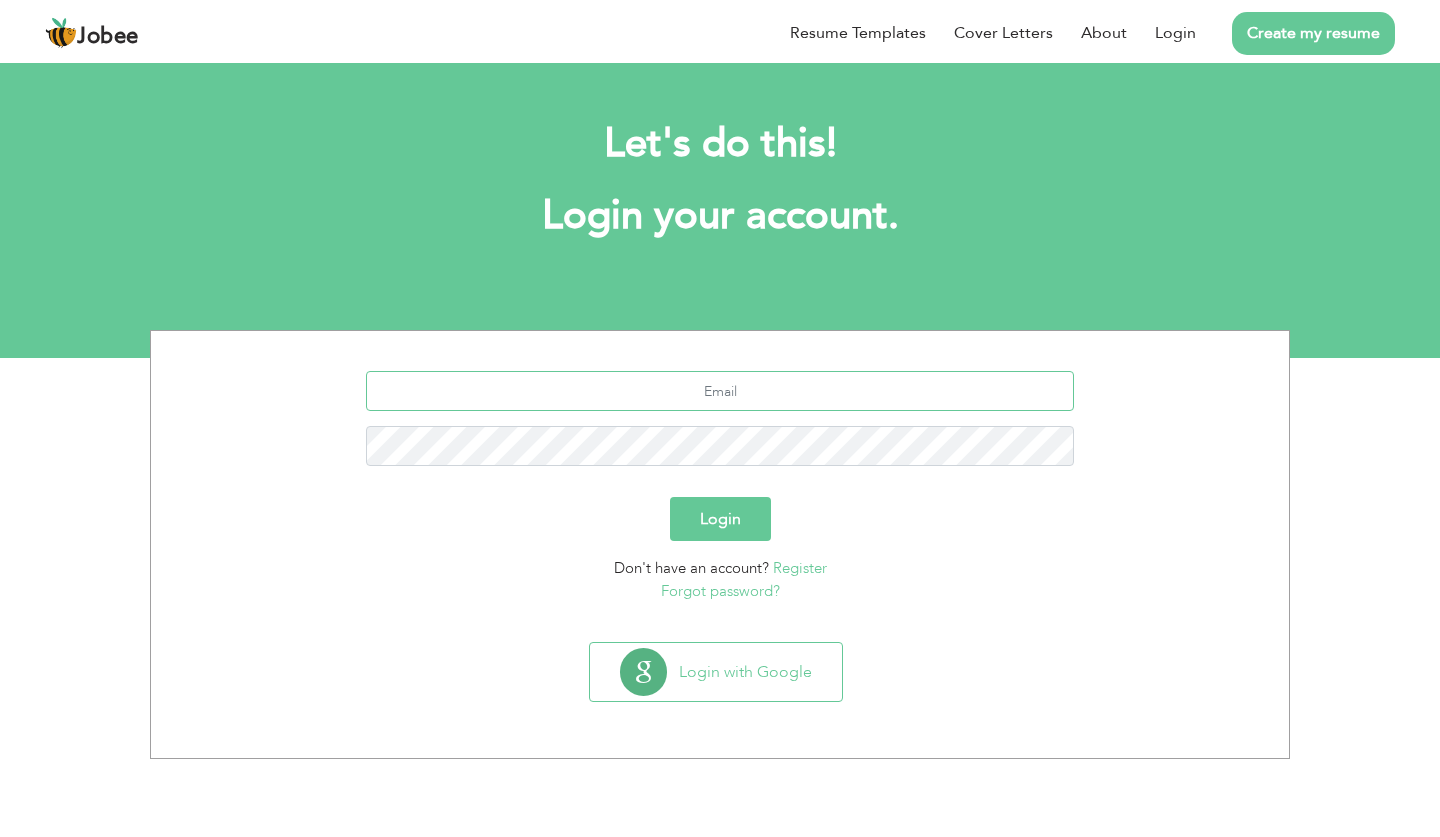 type on "sohaibamjad30@gmail.com" 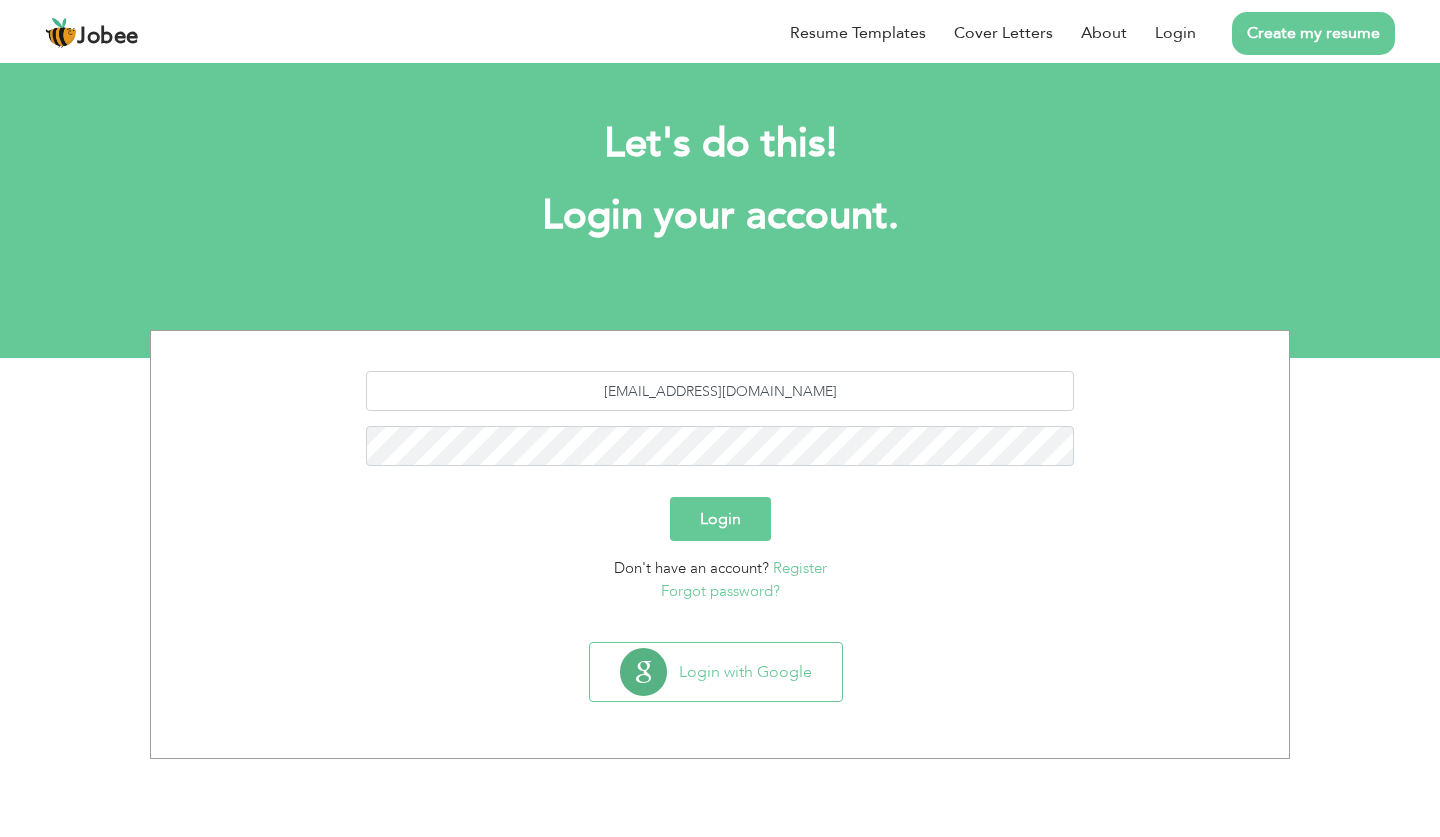 click on "Login" at bounding box center [720, 519] 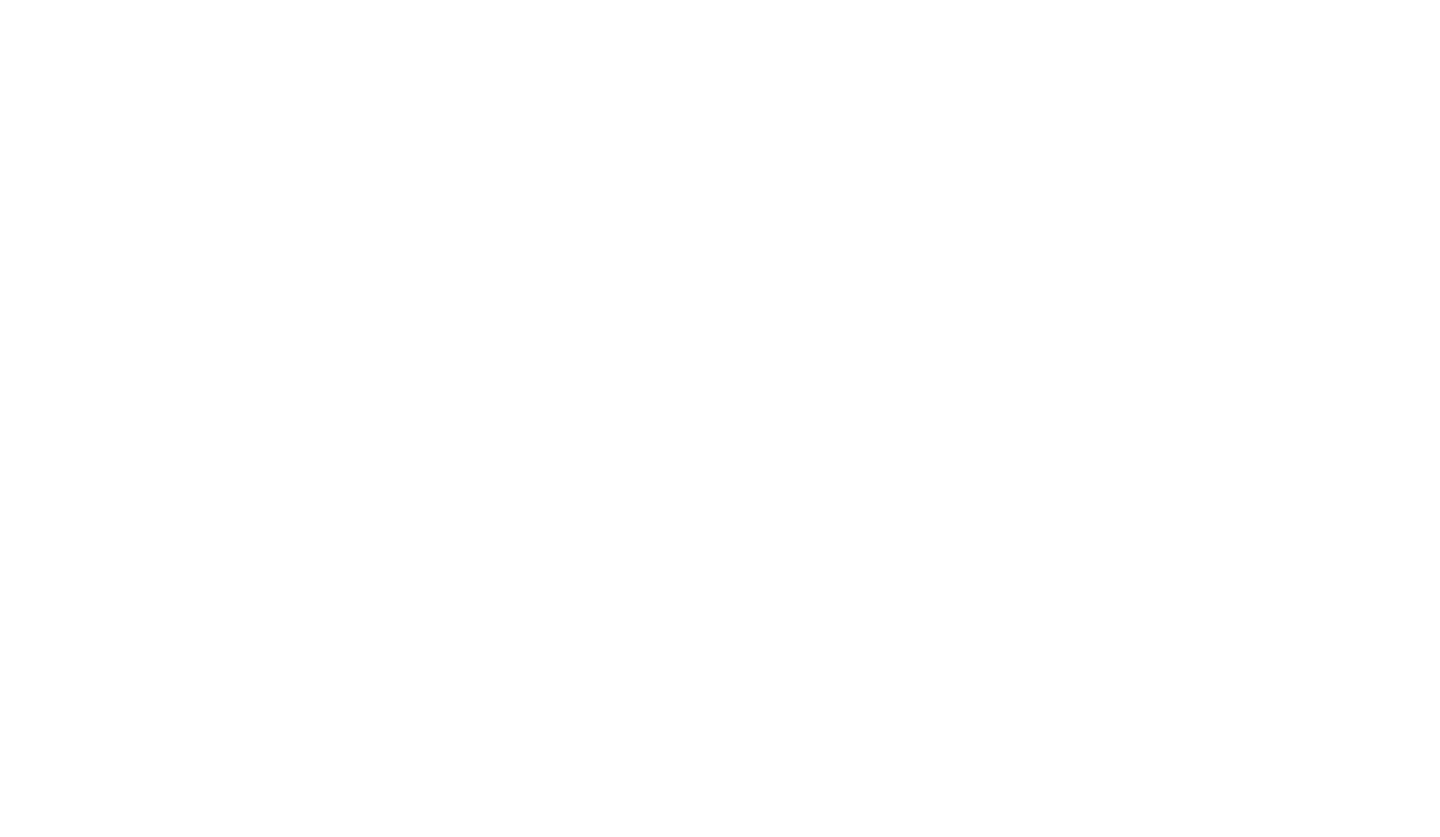 scroll, scrollTop: 0, scrollLeft: 0, axis: both 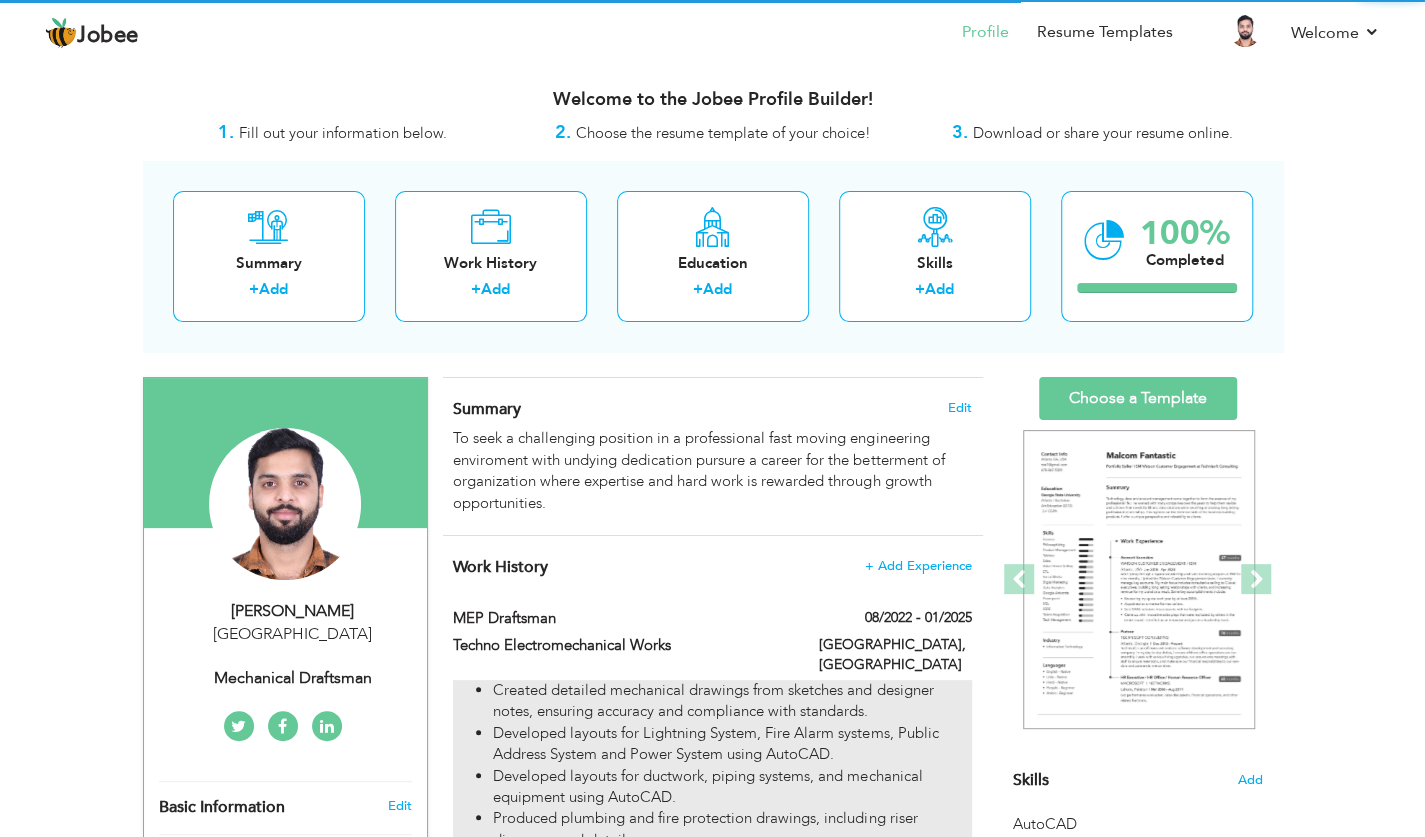 click on "Created detailed mechanical drawings from sketches and designer notes, ensuring accuracy and compliance with standards." at bounding box center (732, 701) 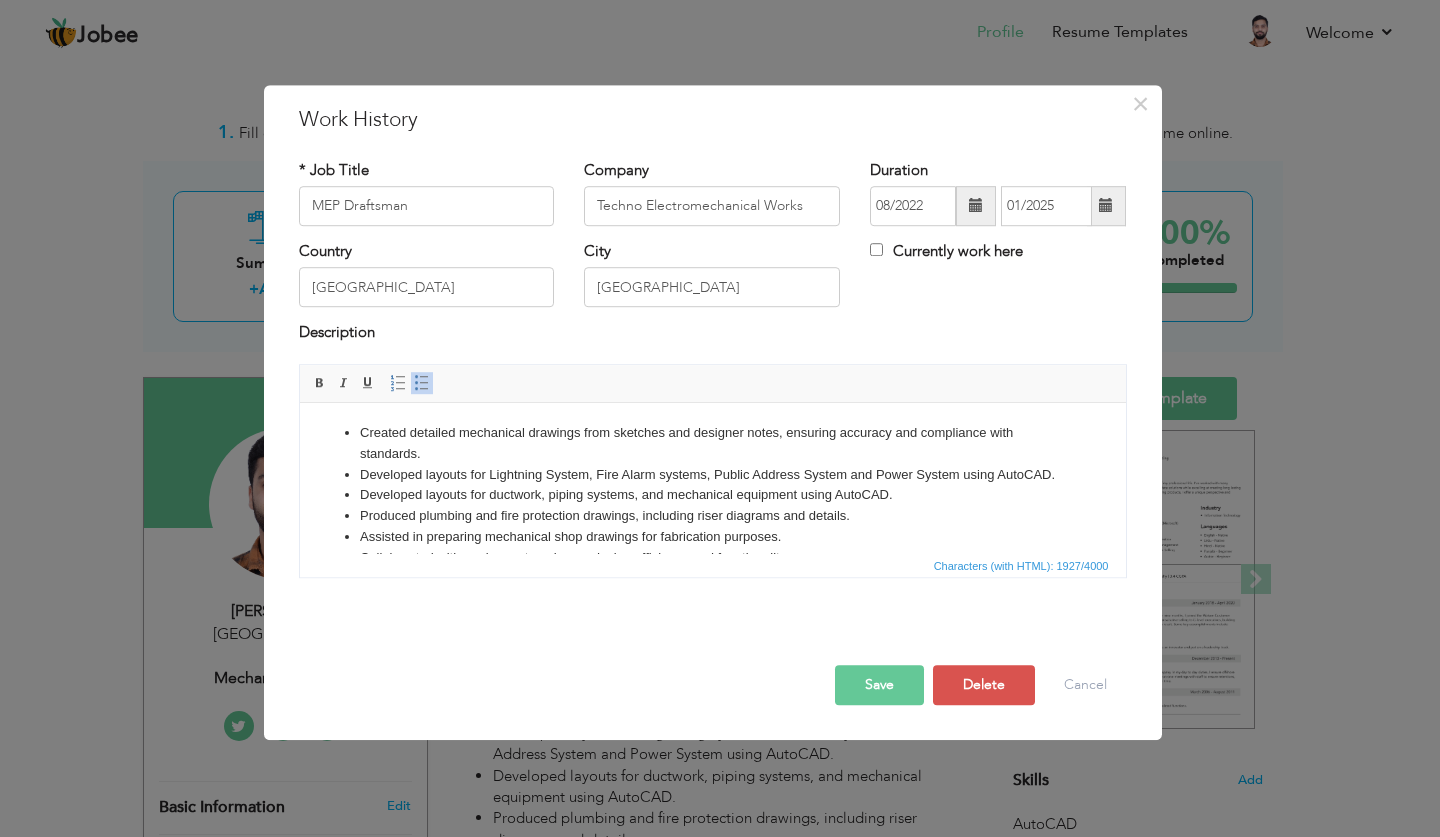 click on "Developed layouts for Lightning System, Fire Alarm systems, Public Address System and Power System using AutoCAD." at bounding box center [712, 474] 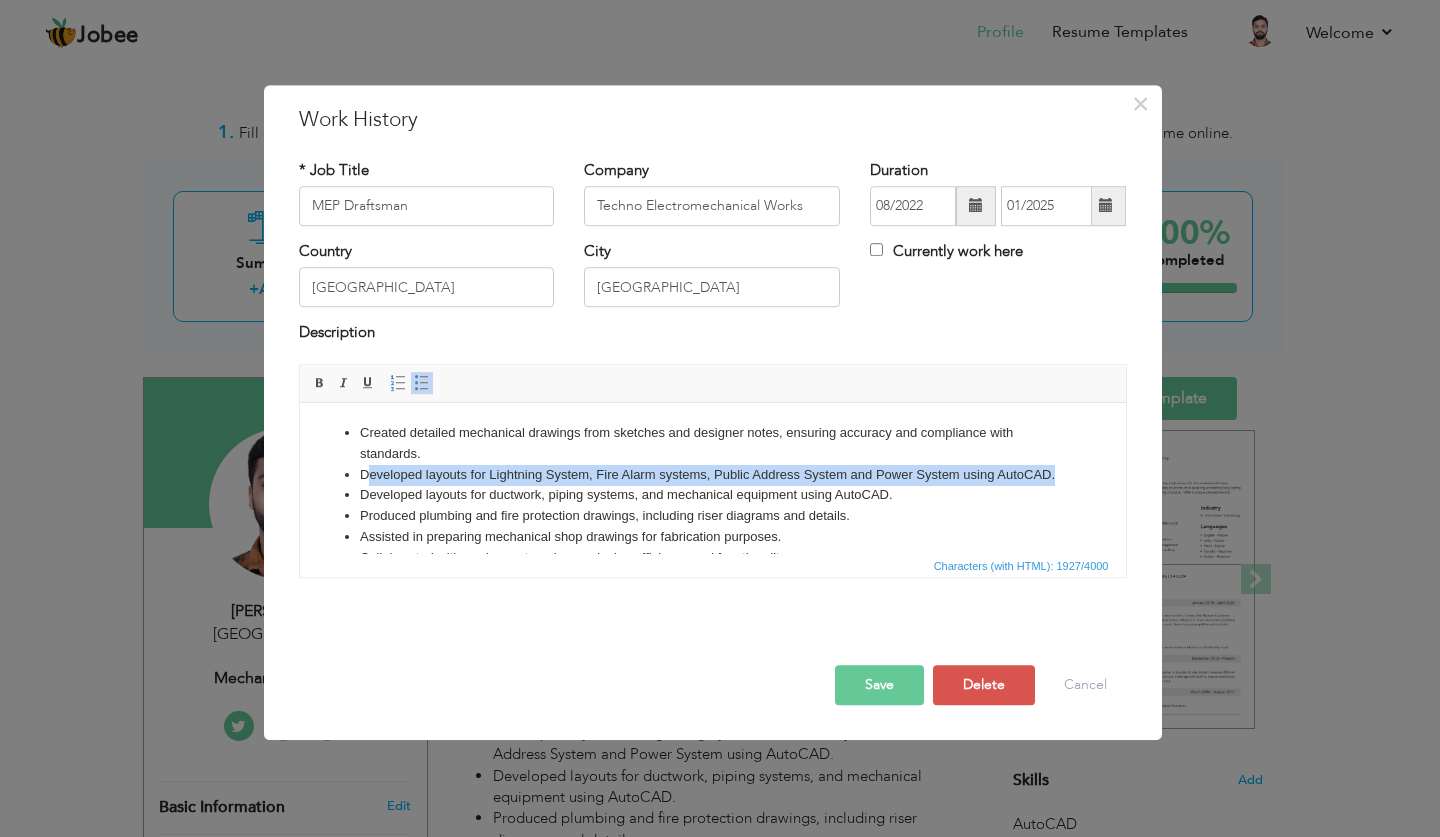 drag, startPoint x: 431, startPoint y: 494, endPoint x: 370, endPoint y: 470, distance: 65.551506 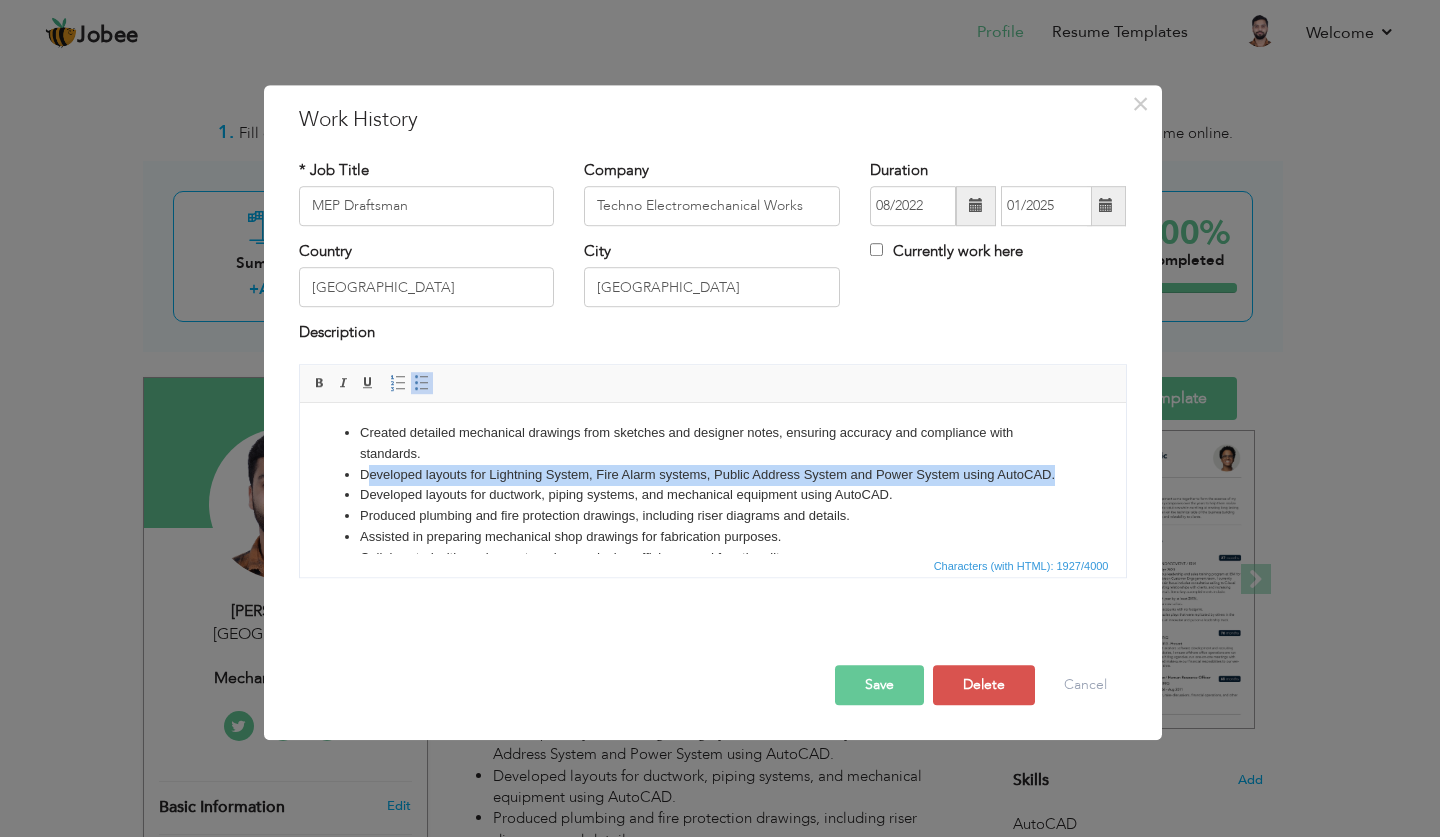 type 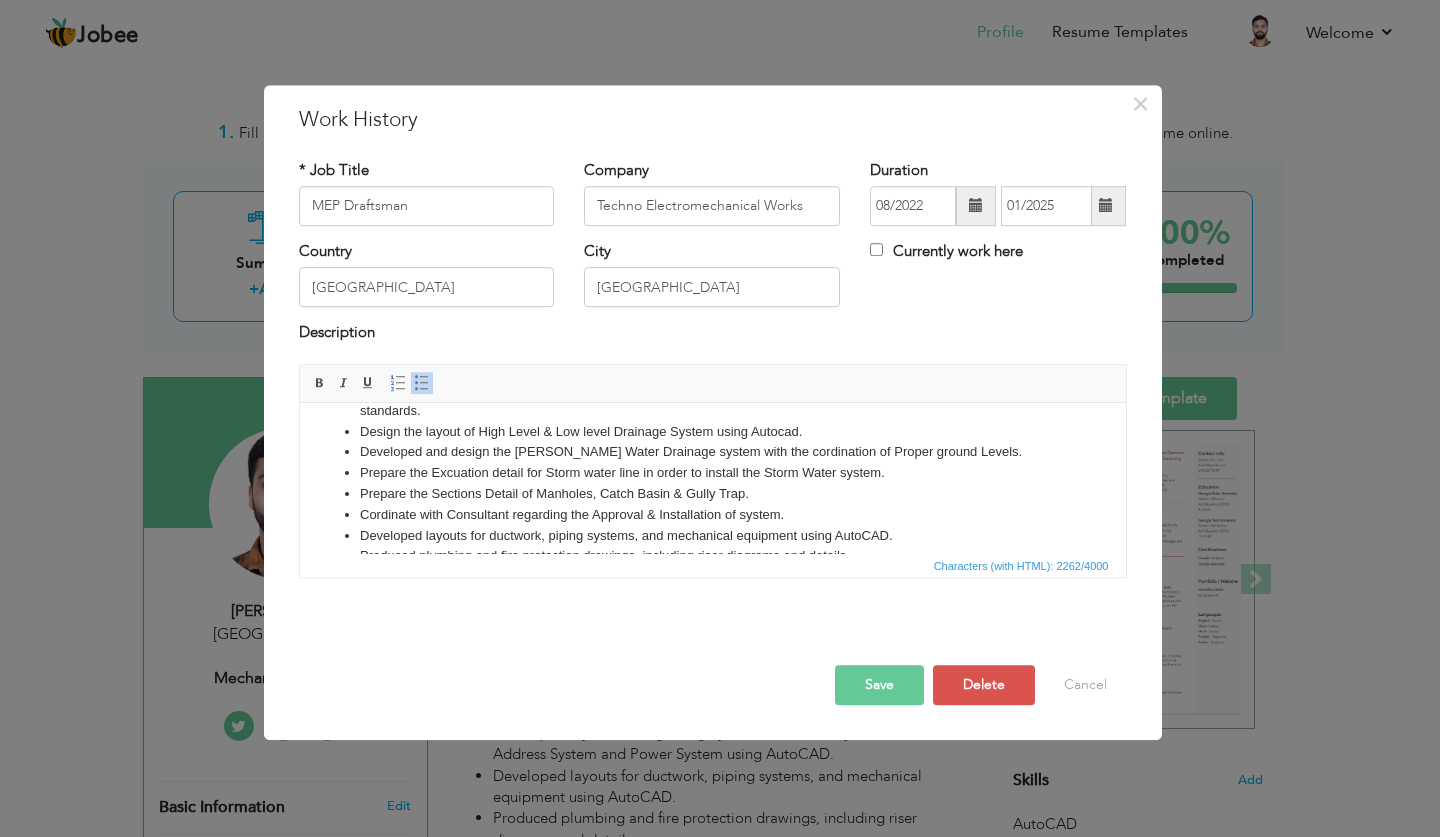 scroll, scrollTop: 22, scrollLeft: 0, axis: vertical 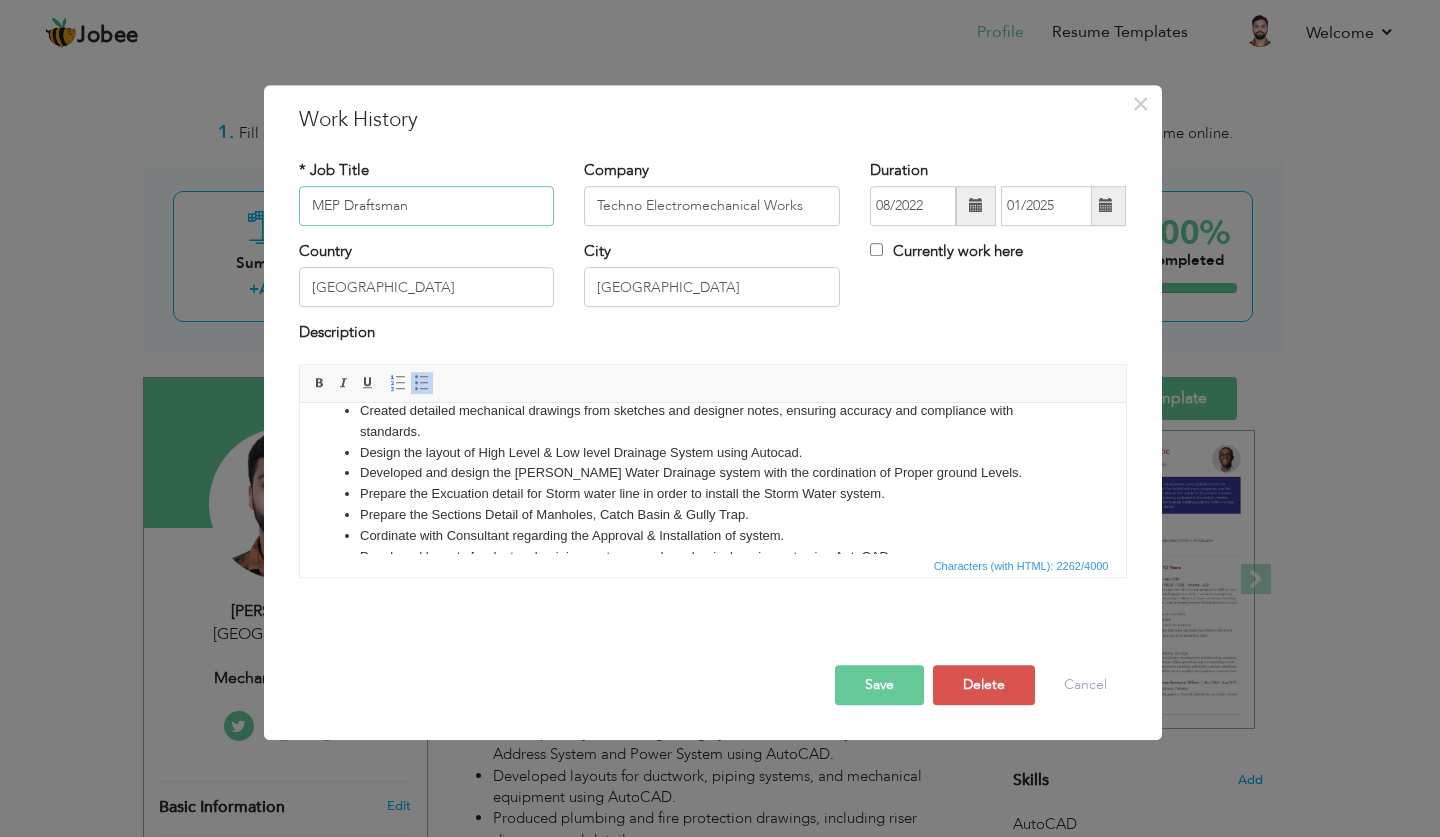 click on "MEP Draftsman" at bounding box center [427, 206] 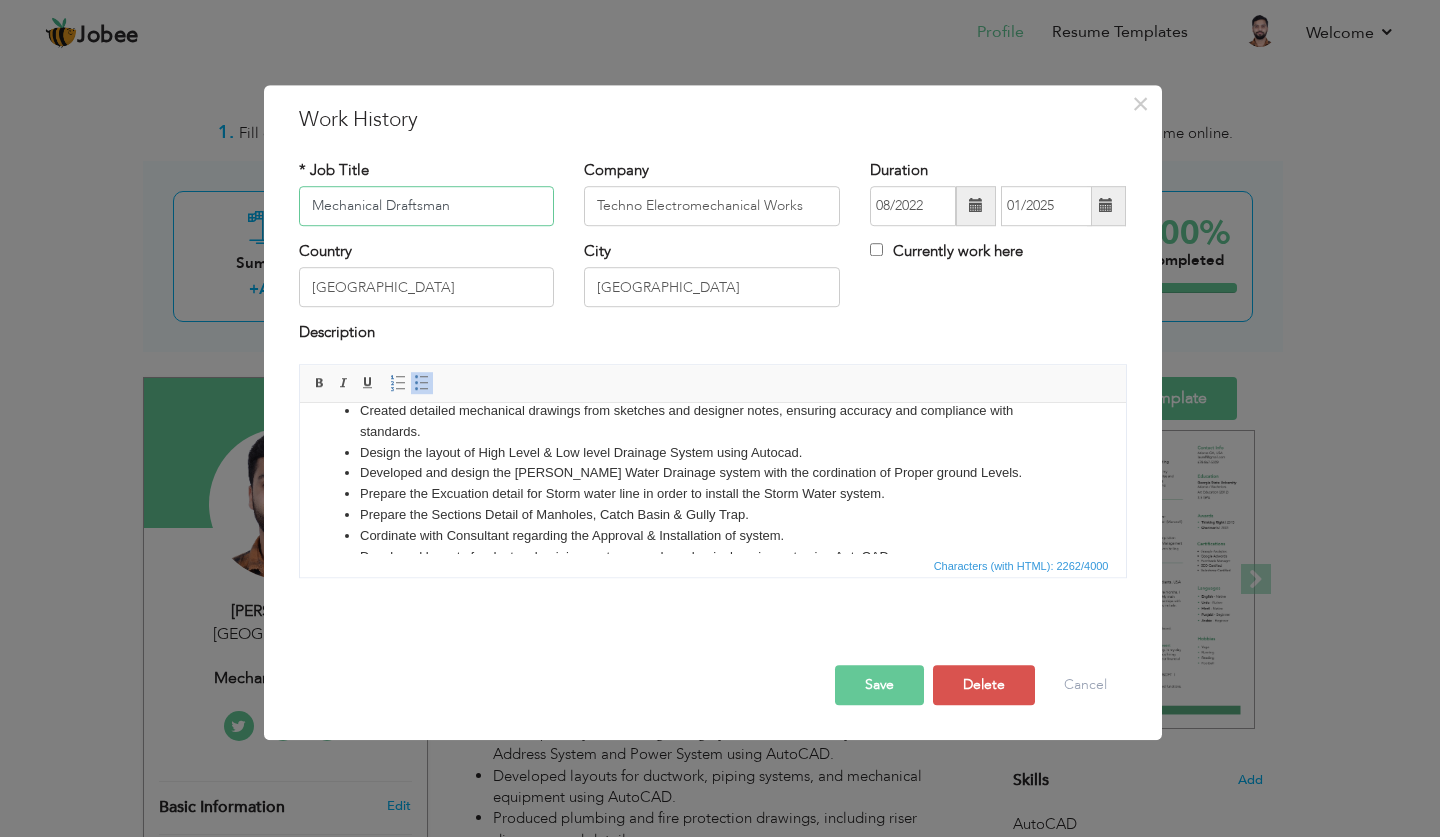 type on "Mechanical Draftsman" 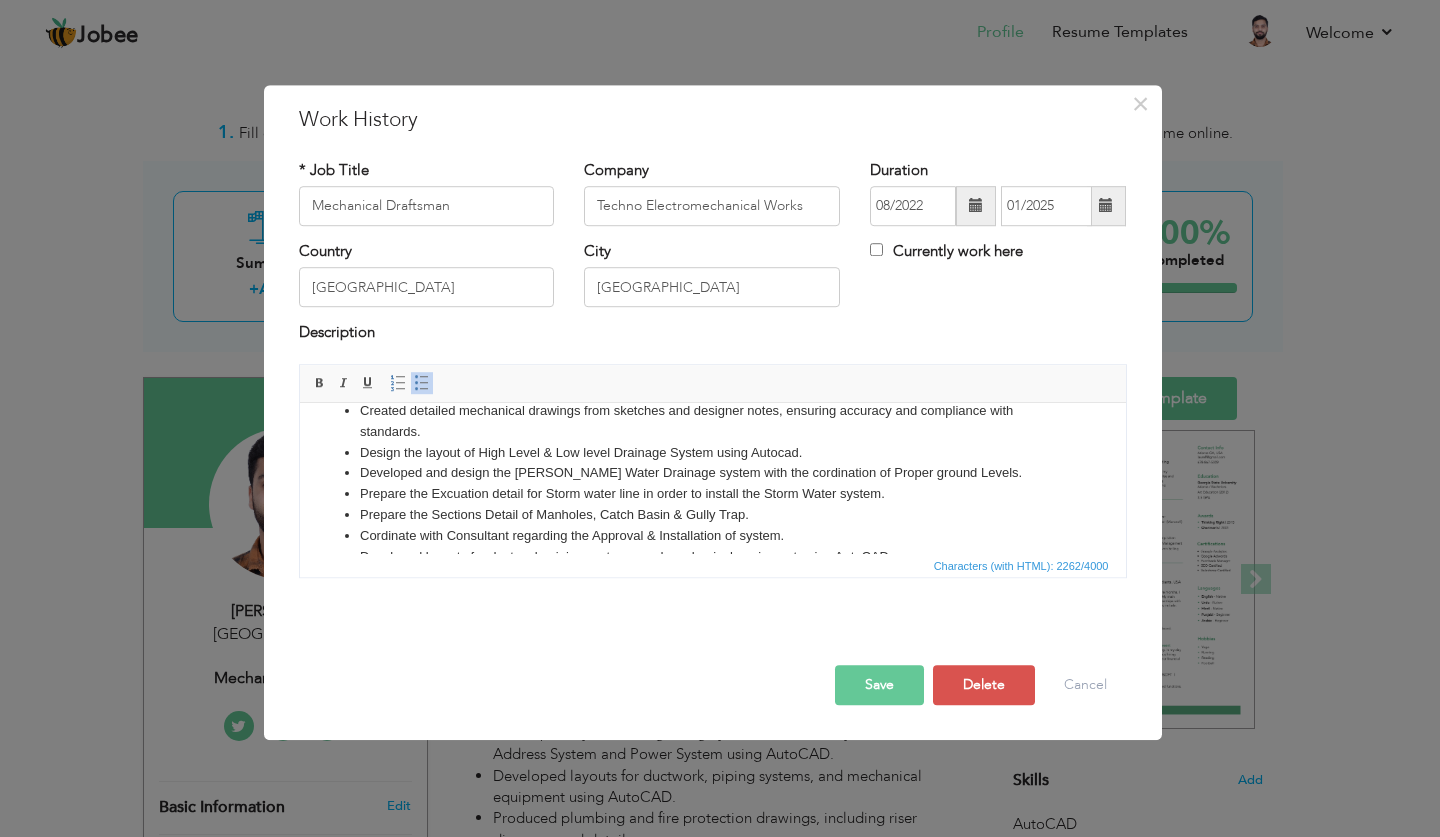 click on "Save" at bounding box center (879, 685) 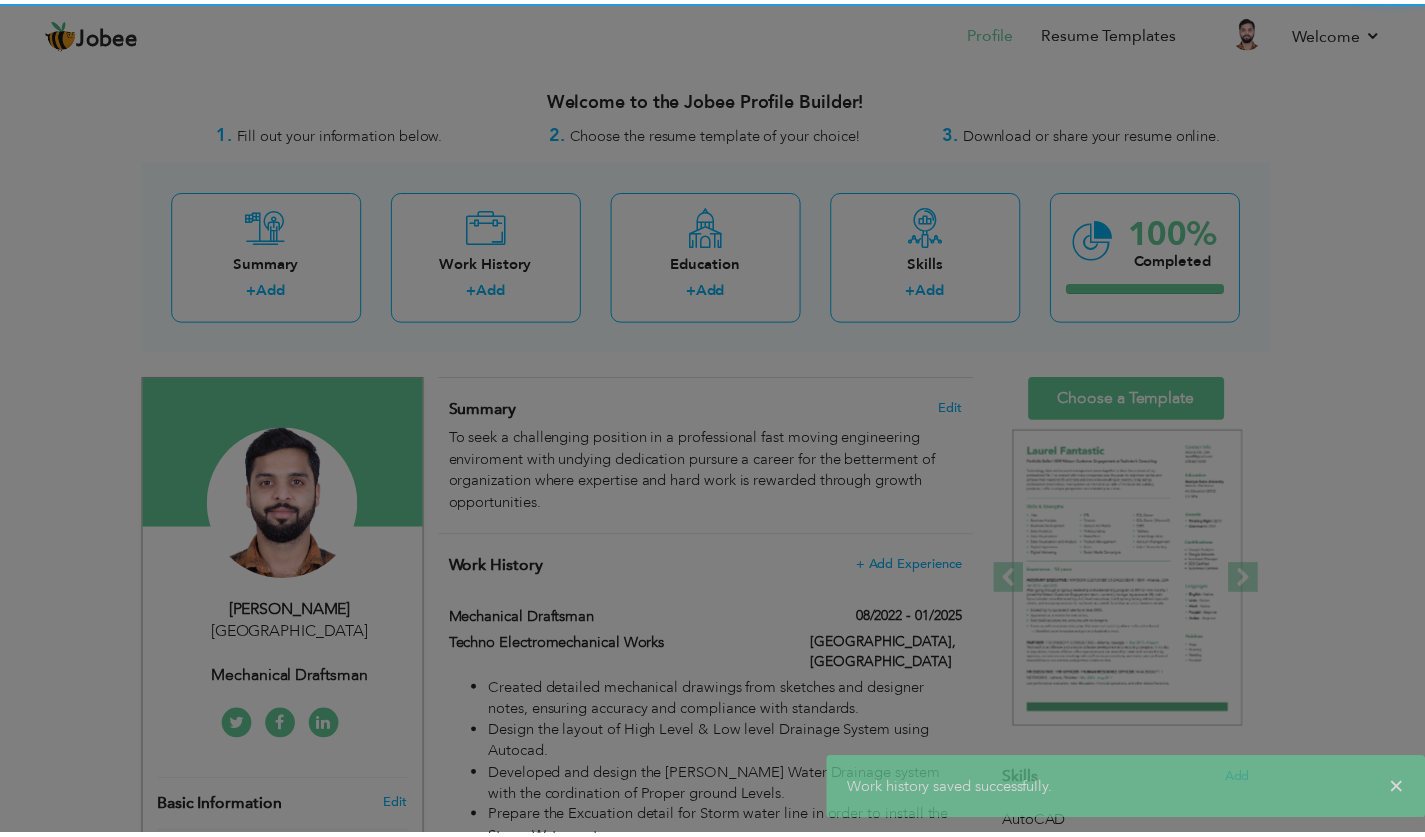 scroll, scrollTop: 0, scrollLeft: 0, axis: both 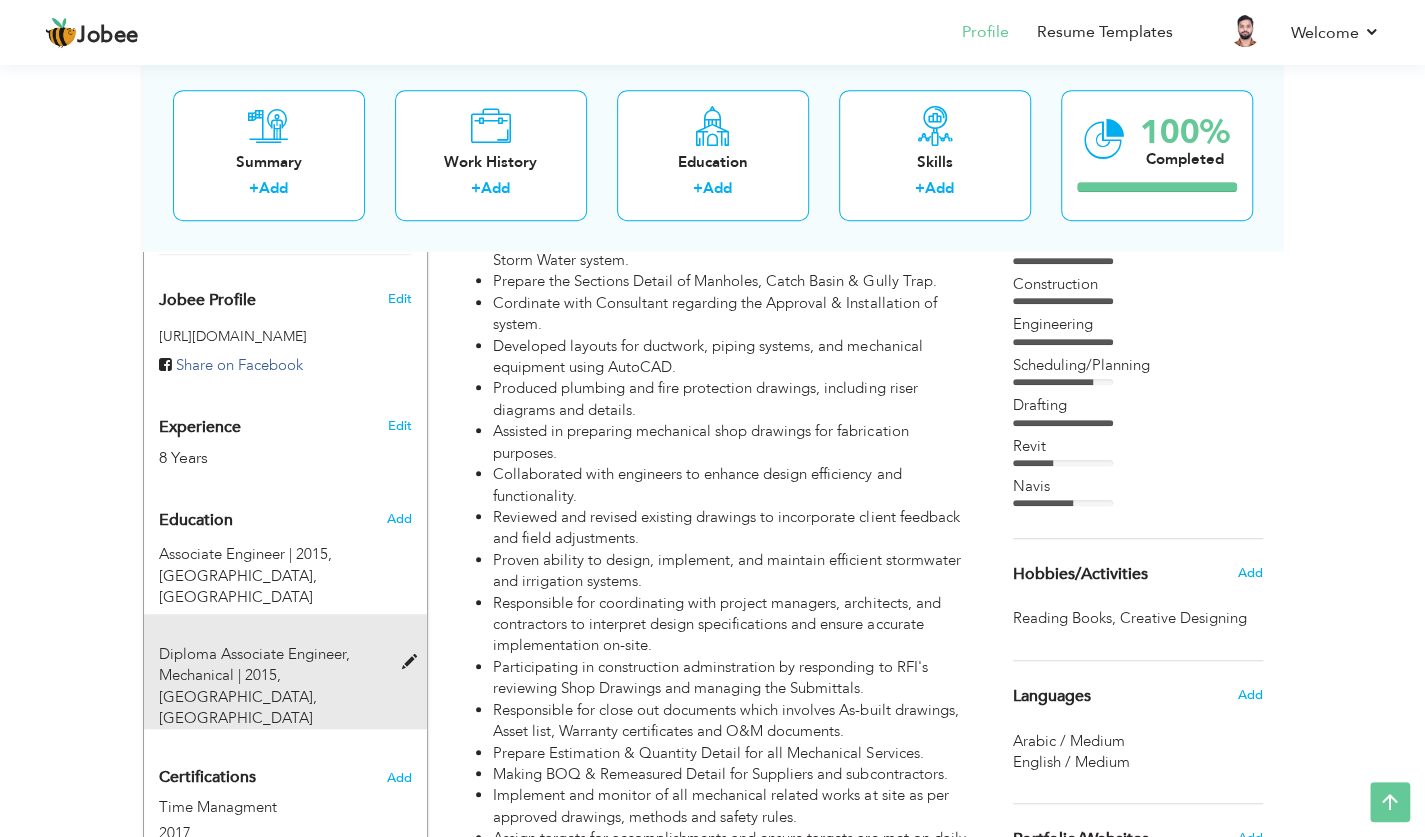 click at bounding box center (413, 662) 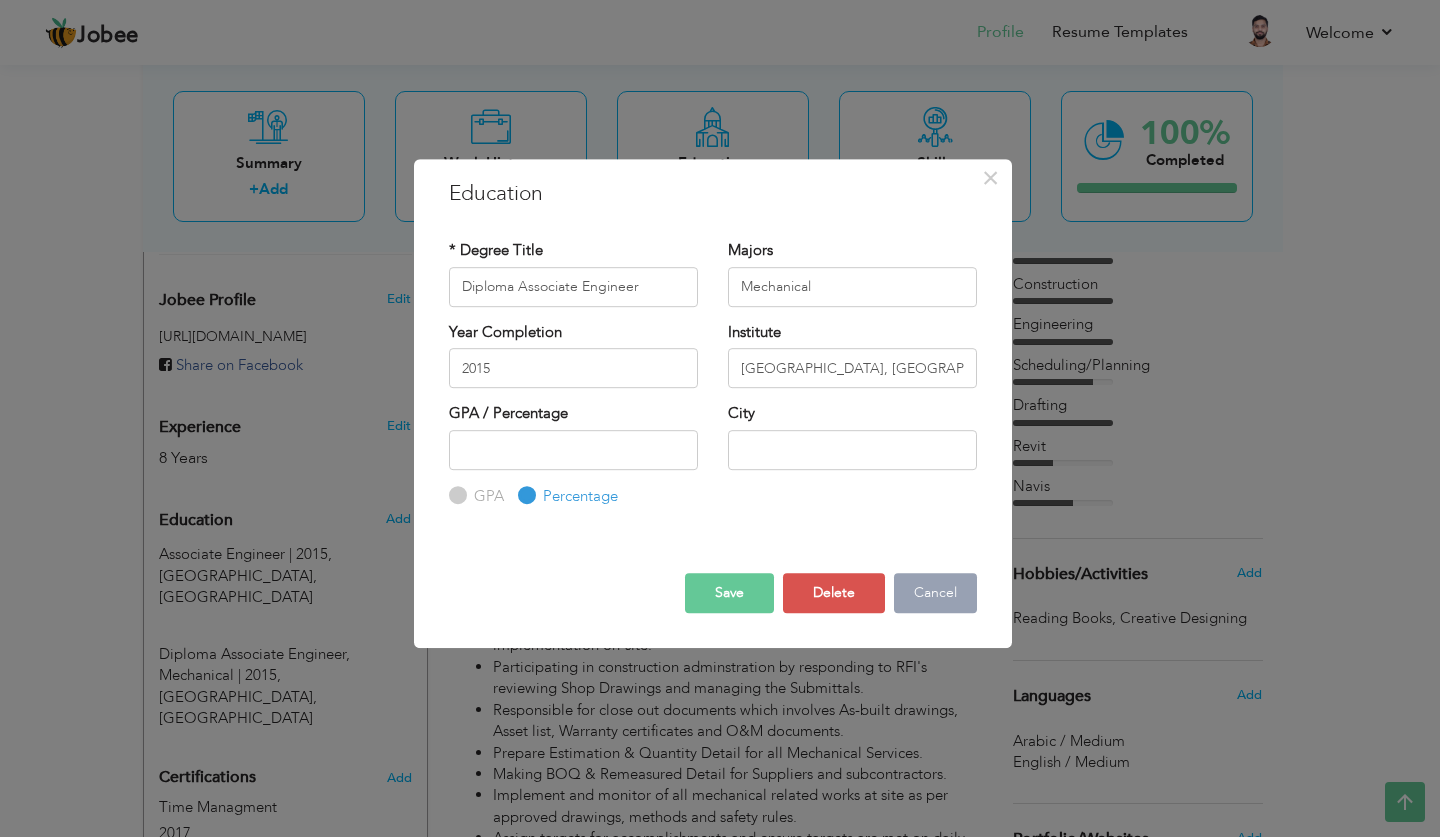 click on "Cancel" at bounding box center [935, 593] 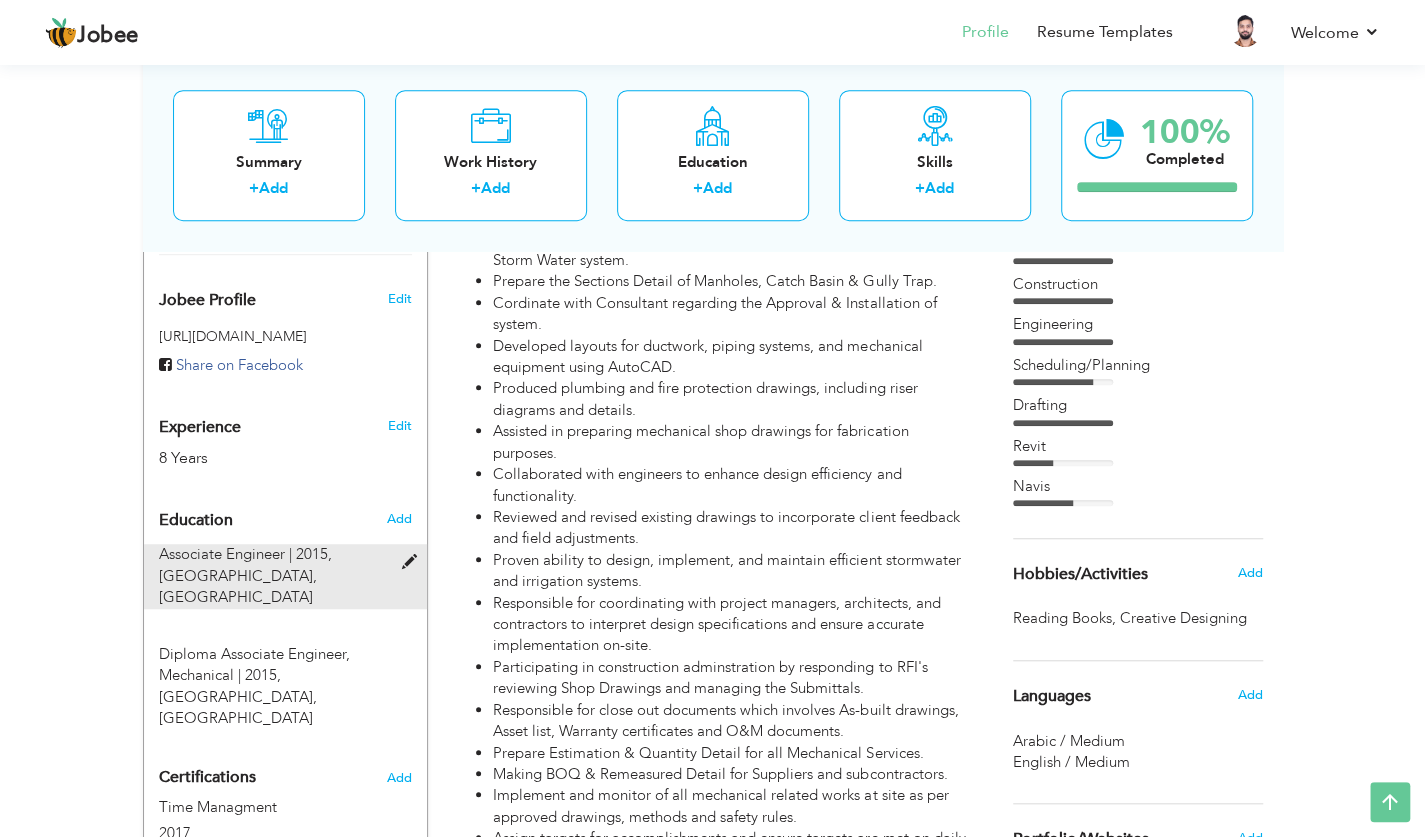 click at bounding box center (413, 562) 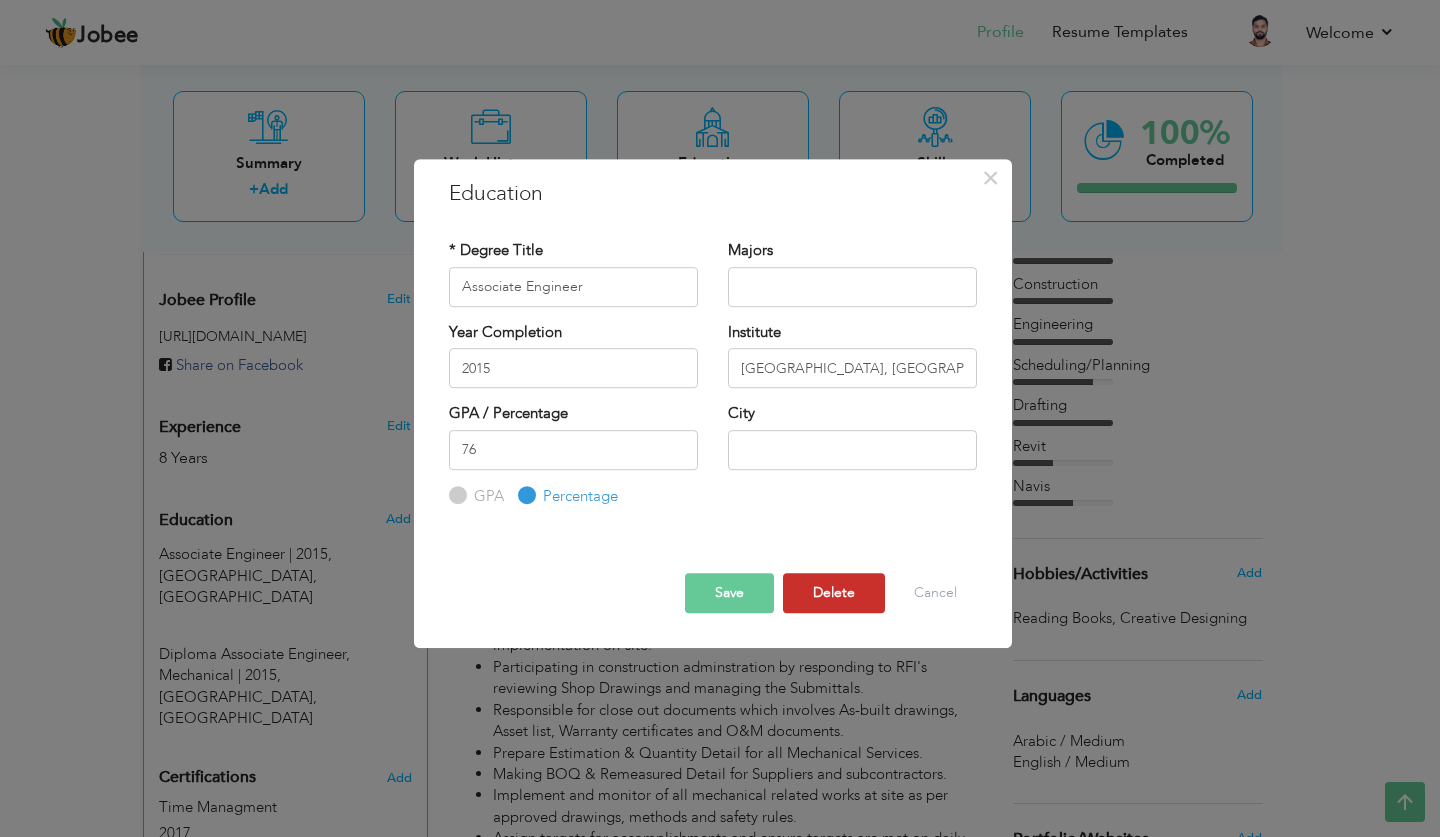 click on "Delete" at bounding box center [834, 593] 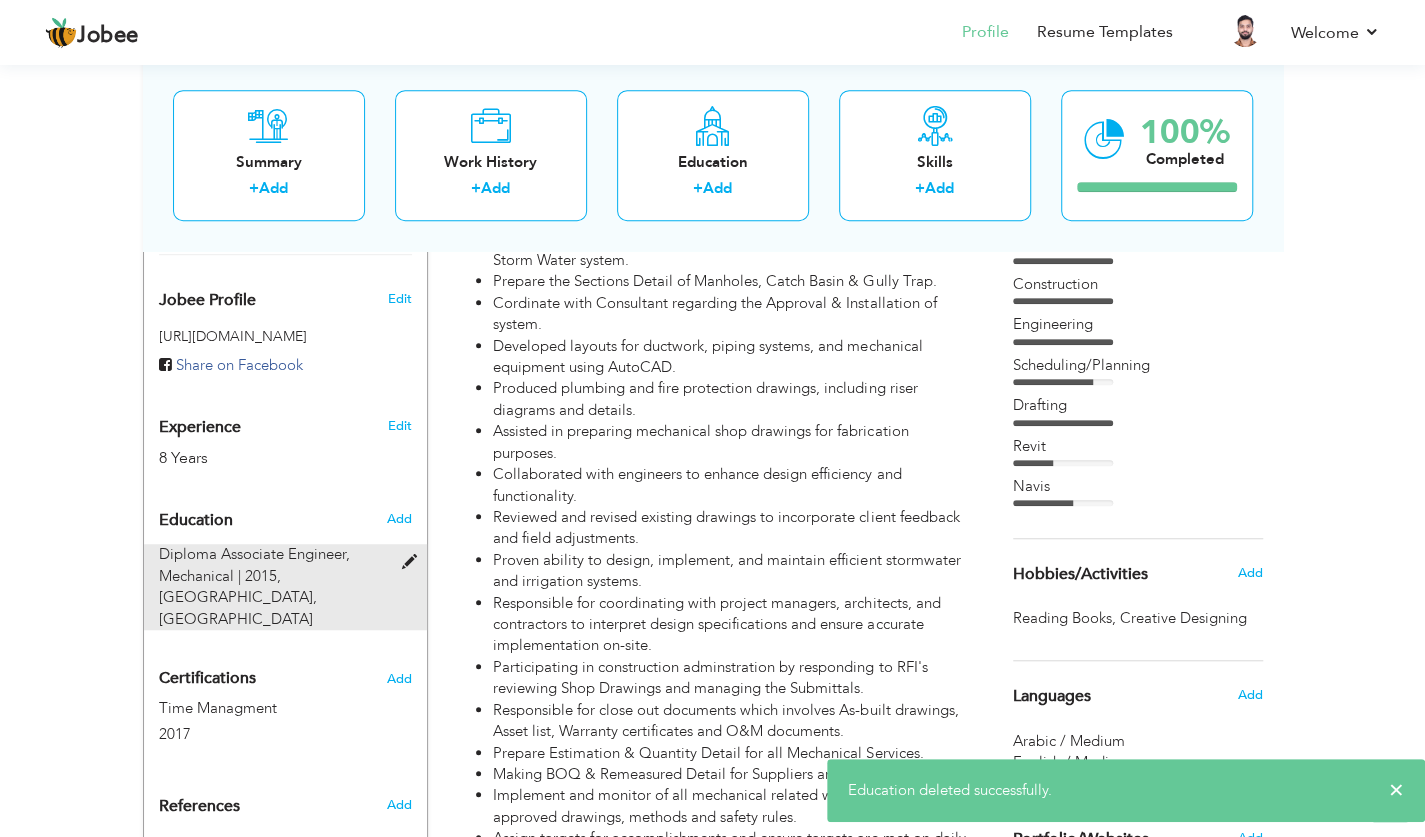 click on "Diploma Associate Engineer,  Mechanical  |  2015," at bounding box center (254, 564) 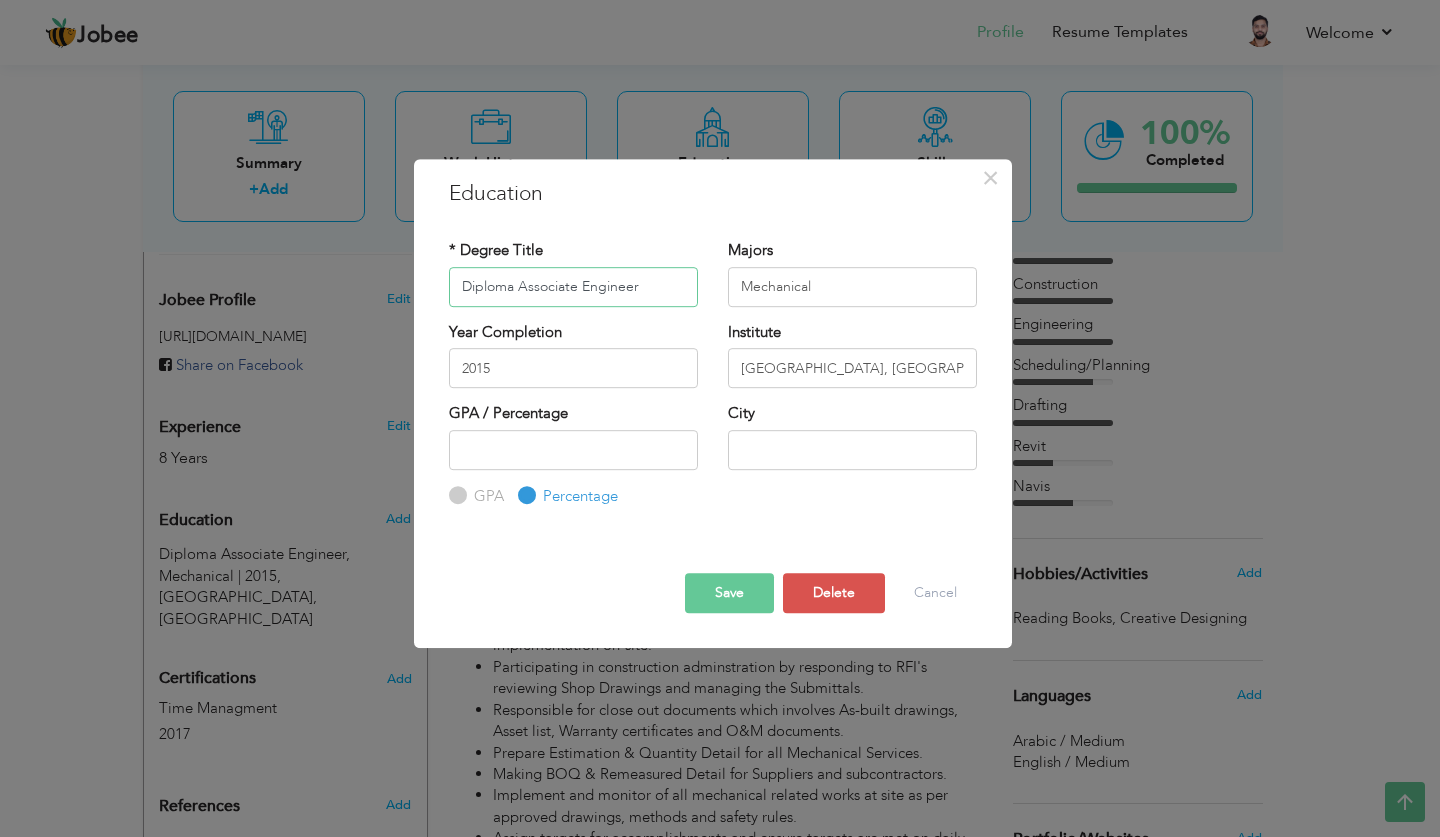 click on "Diploma Associate Engineer" at bounding box center [573, 287] 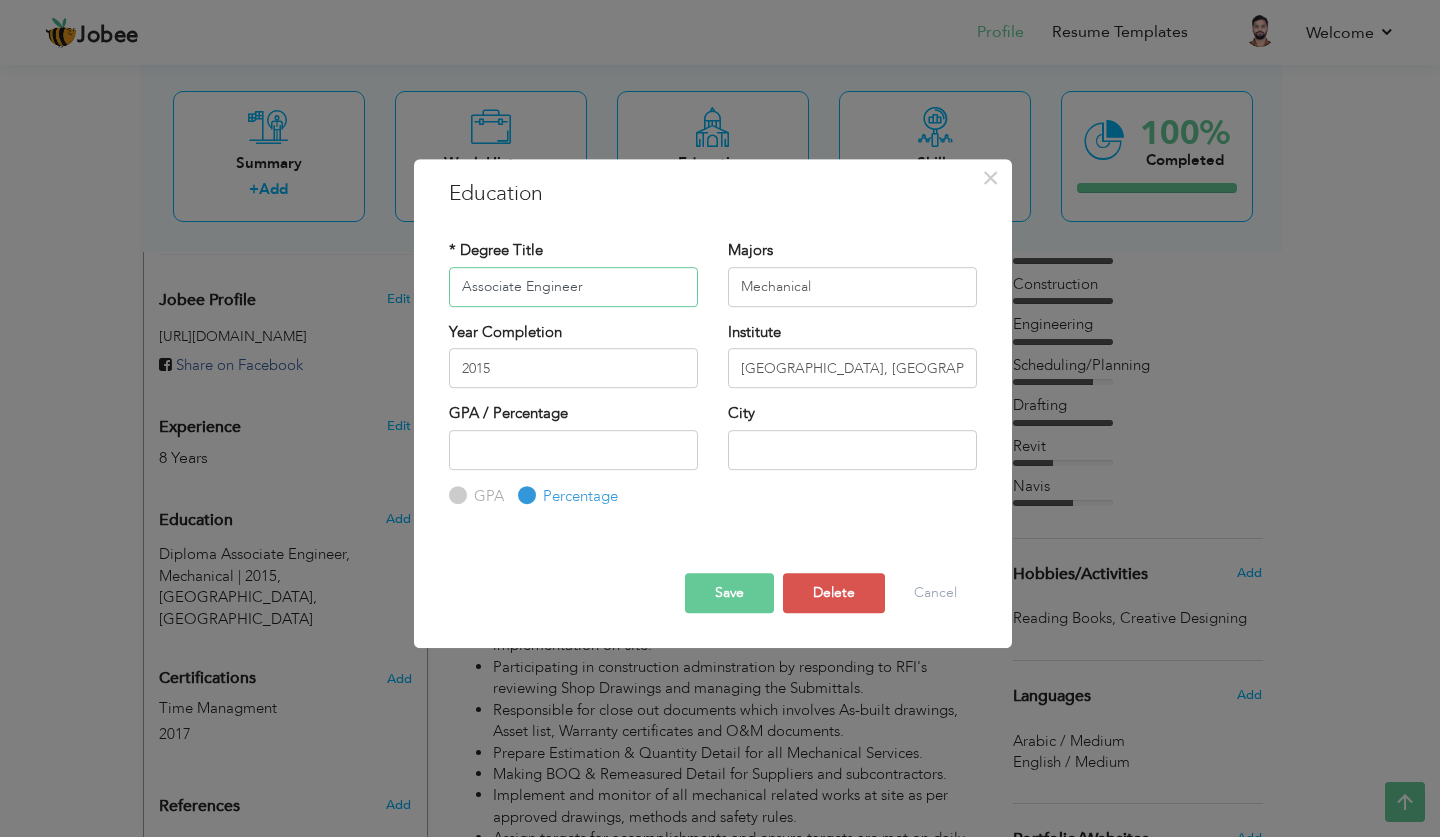 type on "Associate Engineer" 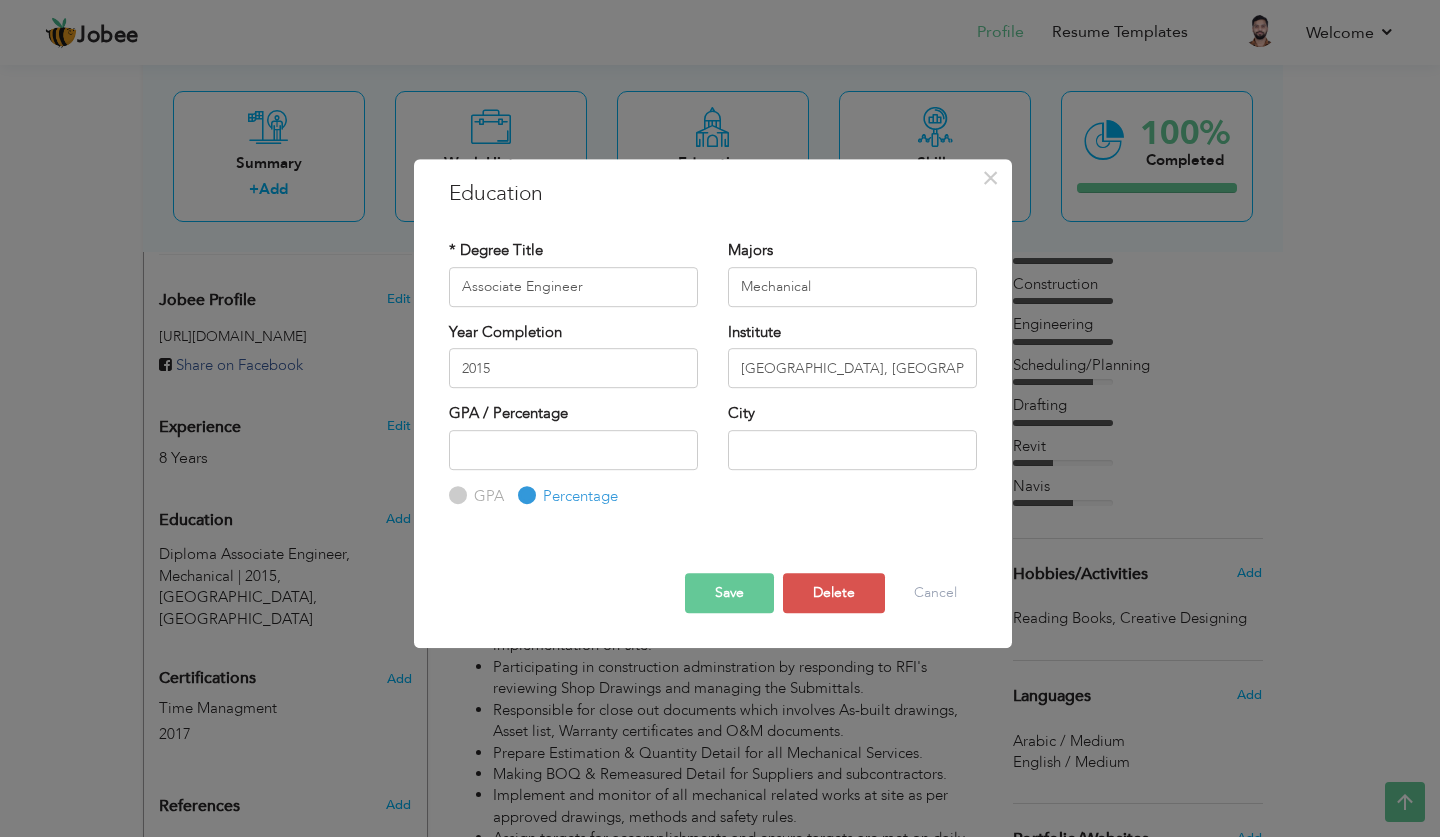 click on "Save" at bounding box center [729, 593] 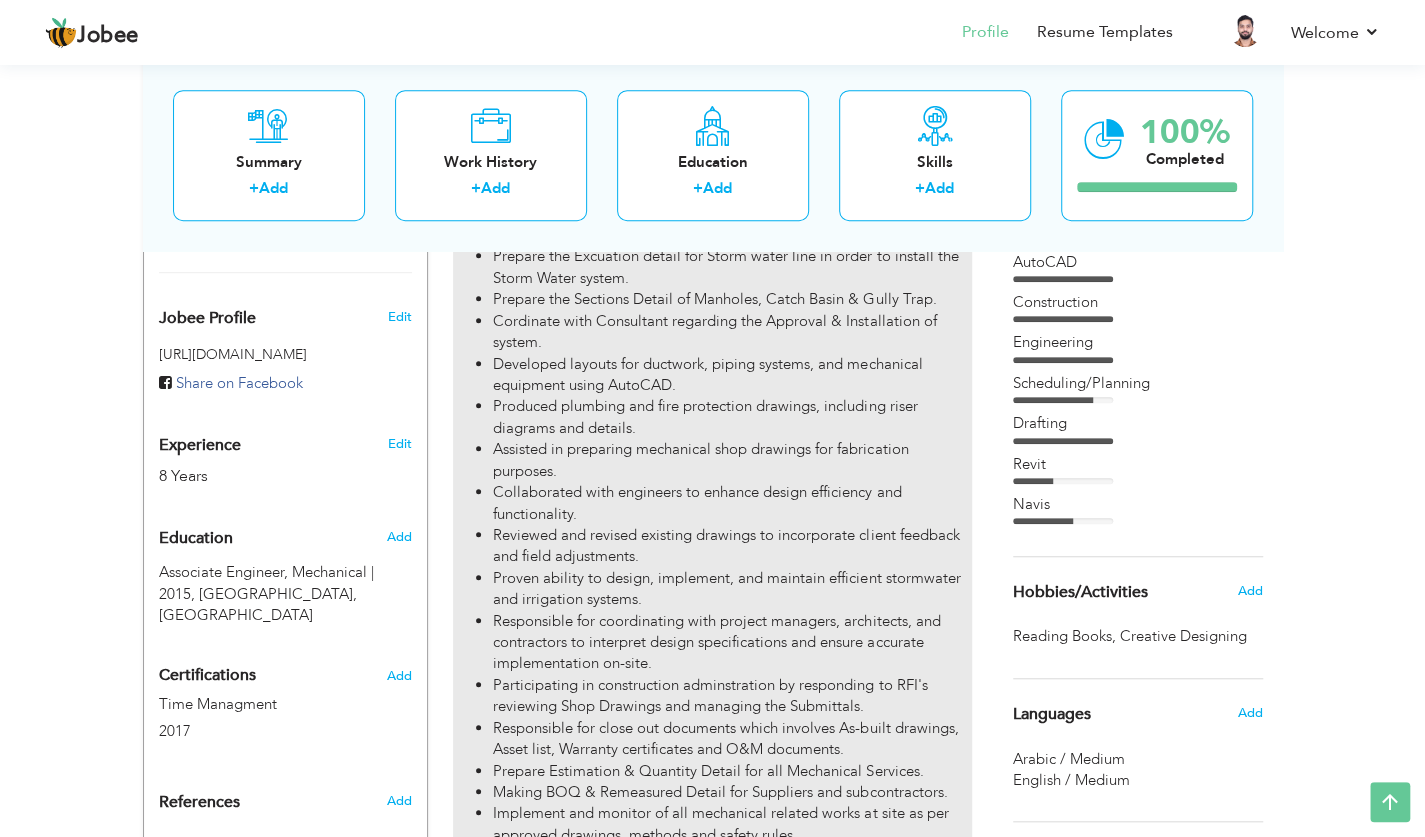scroll, scrollTop: 565, scrollLeft: 0, axis: vertical 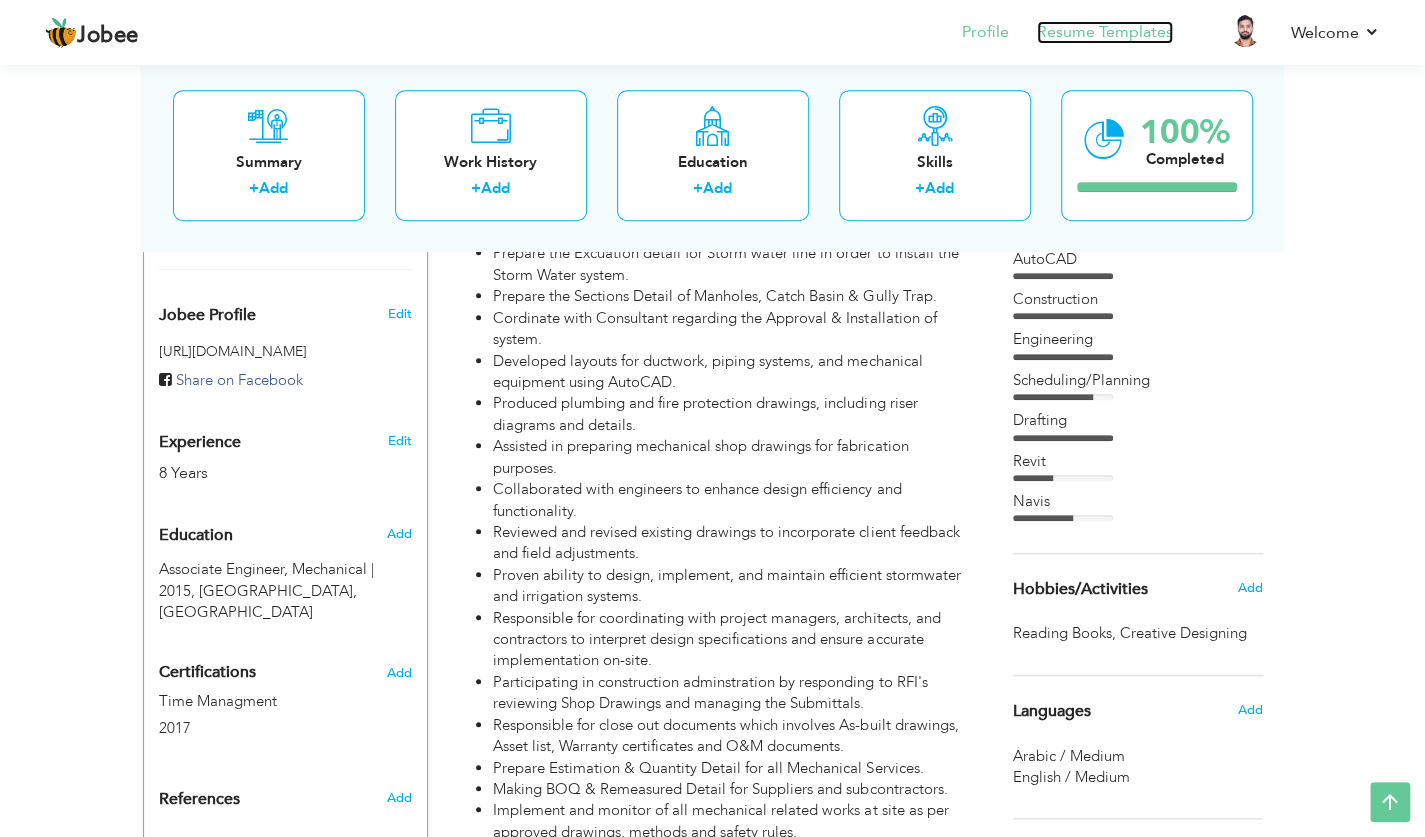 click on "Resume Templates" at bounding box center (1105, 32) 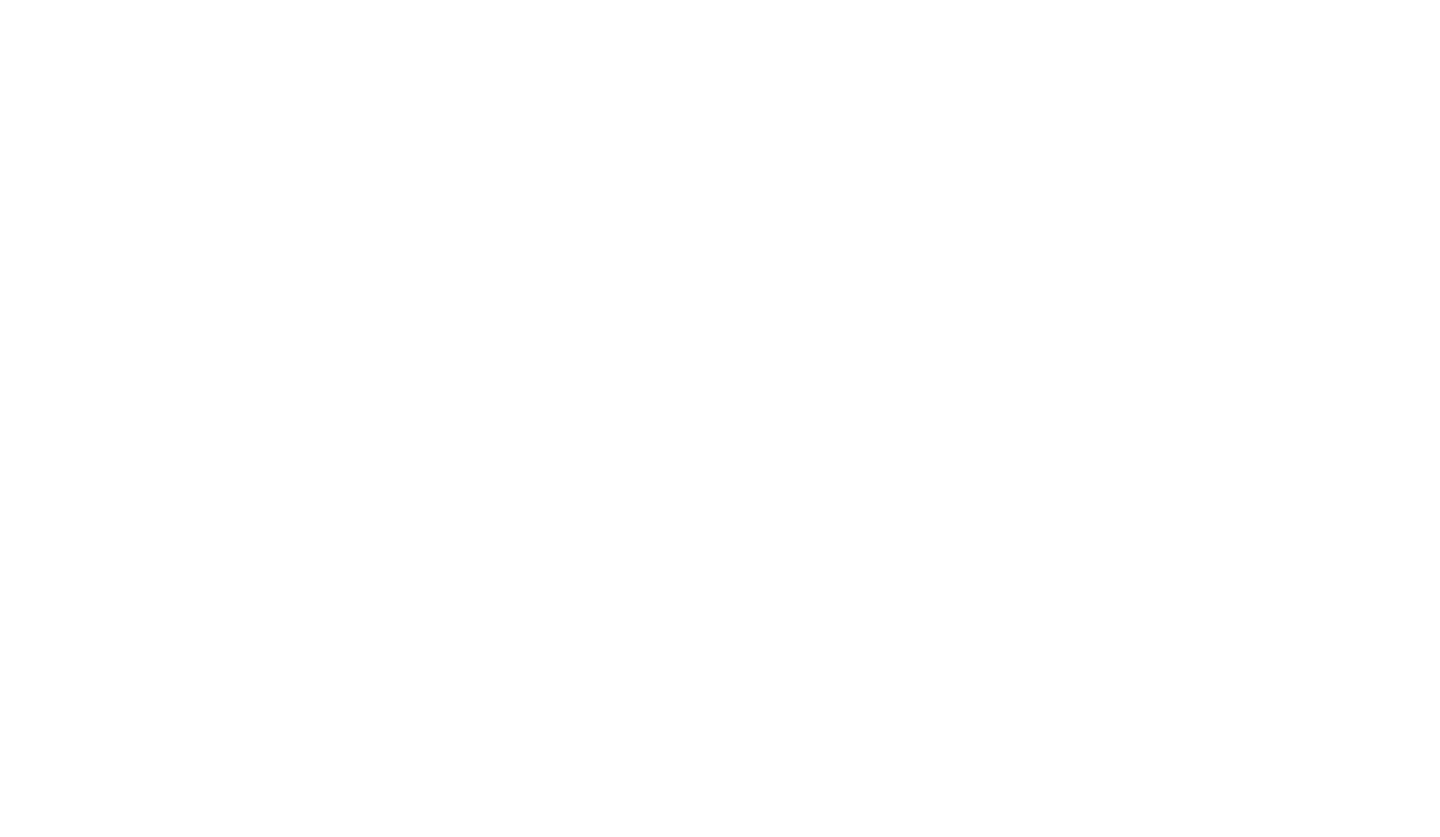 scroll, scrollTop: 0, scrollLeft: 0, axis: both 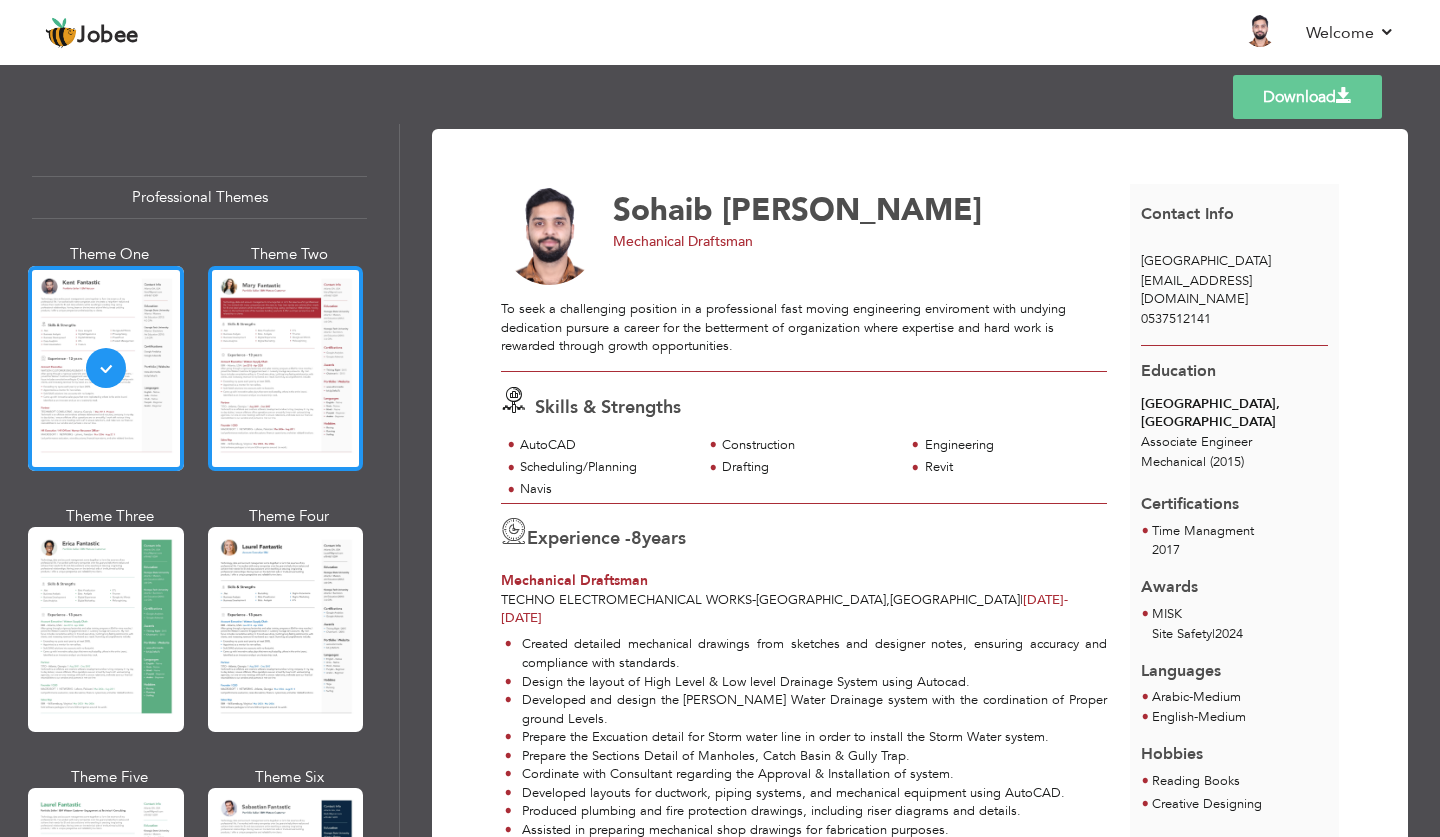 click at bounding box center (286, 368) 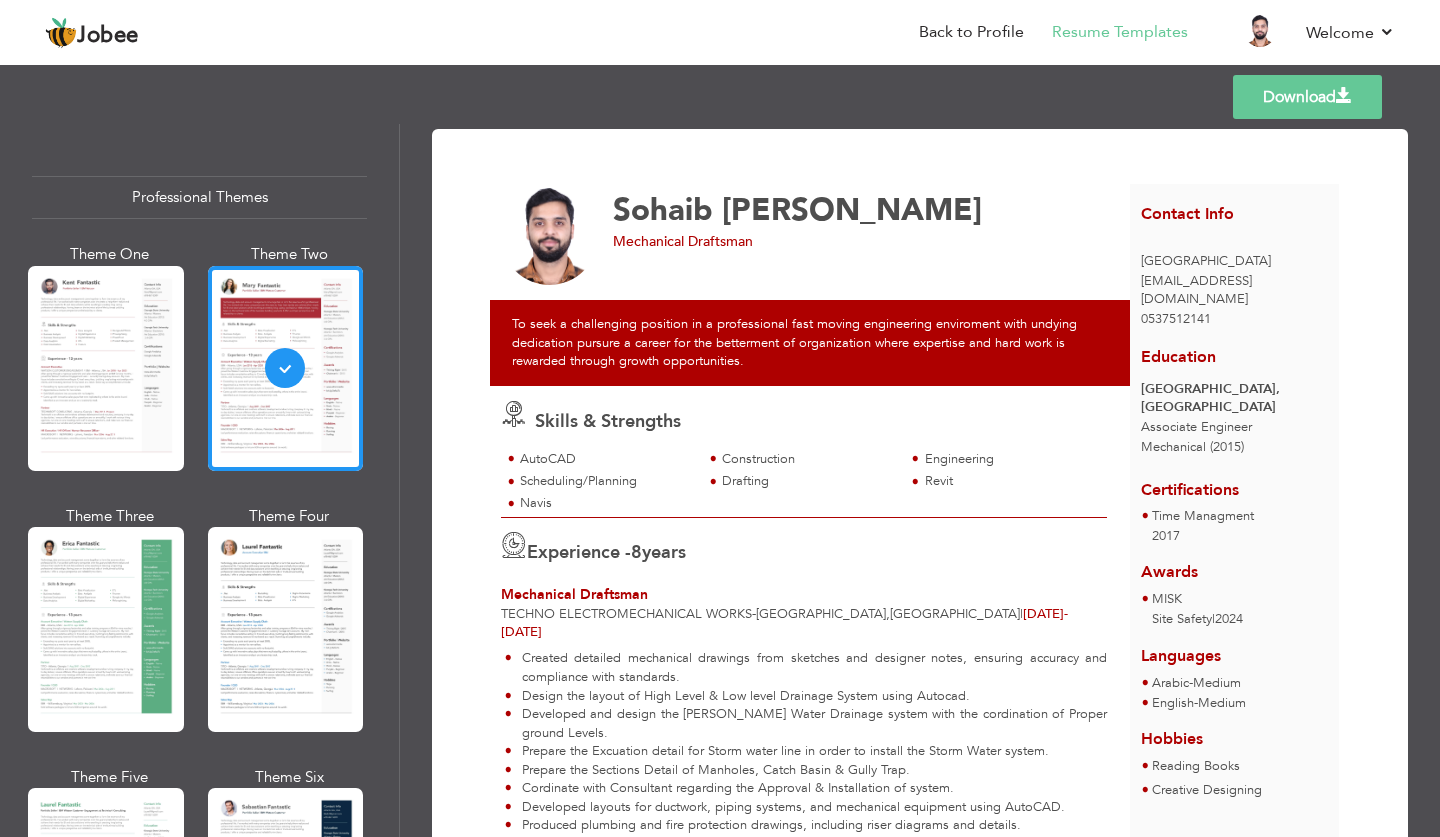 click on "Download" at bounding box center (1307, 97) 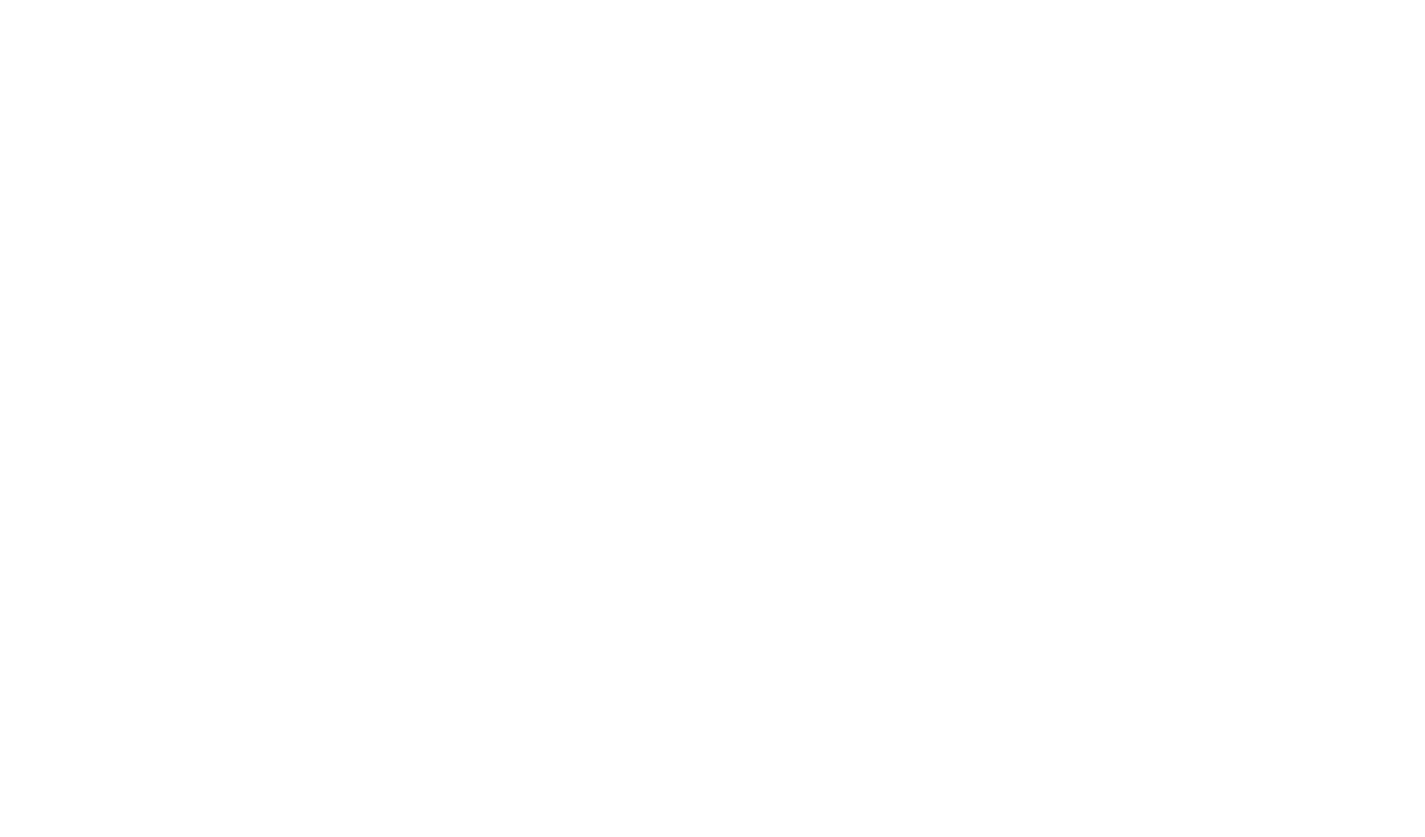 scroll, scrollTop: 0, scrollLeft: 0, axis: both 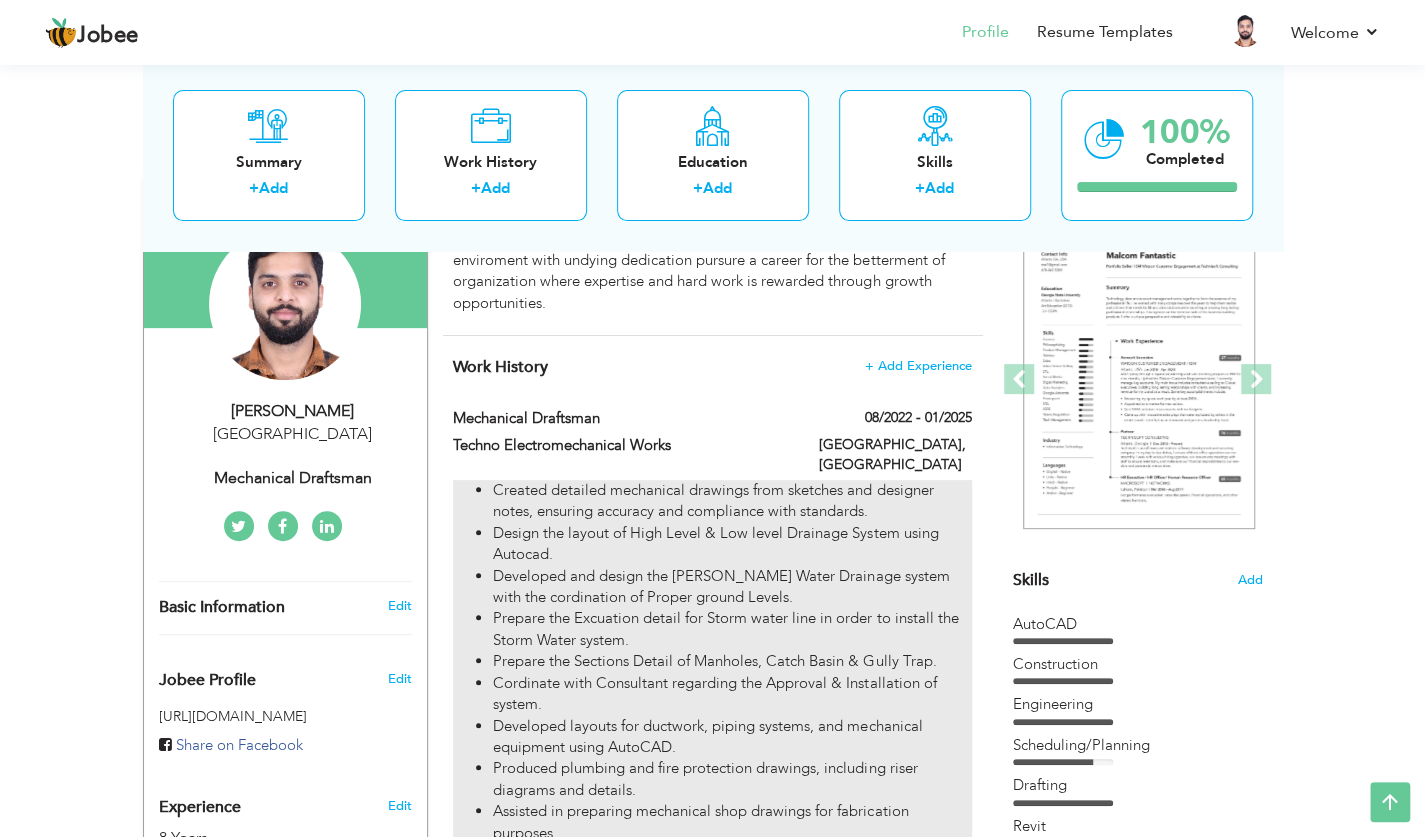 click on "Developed and design the [PERSON_NAME] Water Drainage system with the cordination of Proper ground Levels." at bounding box center (732, 587) 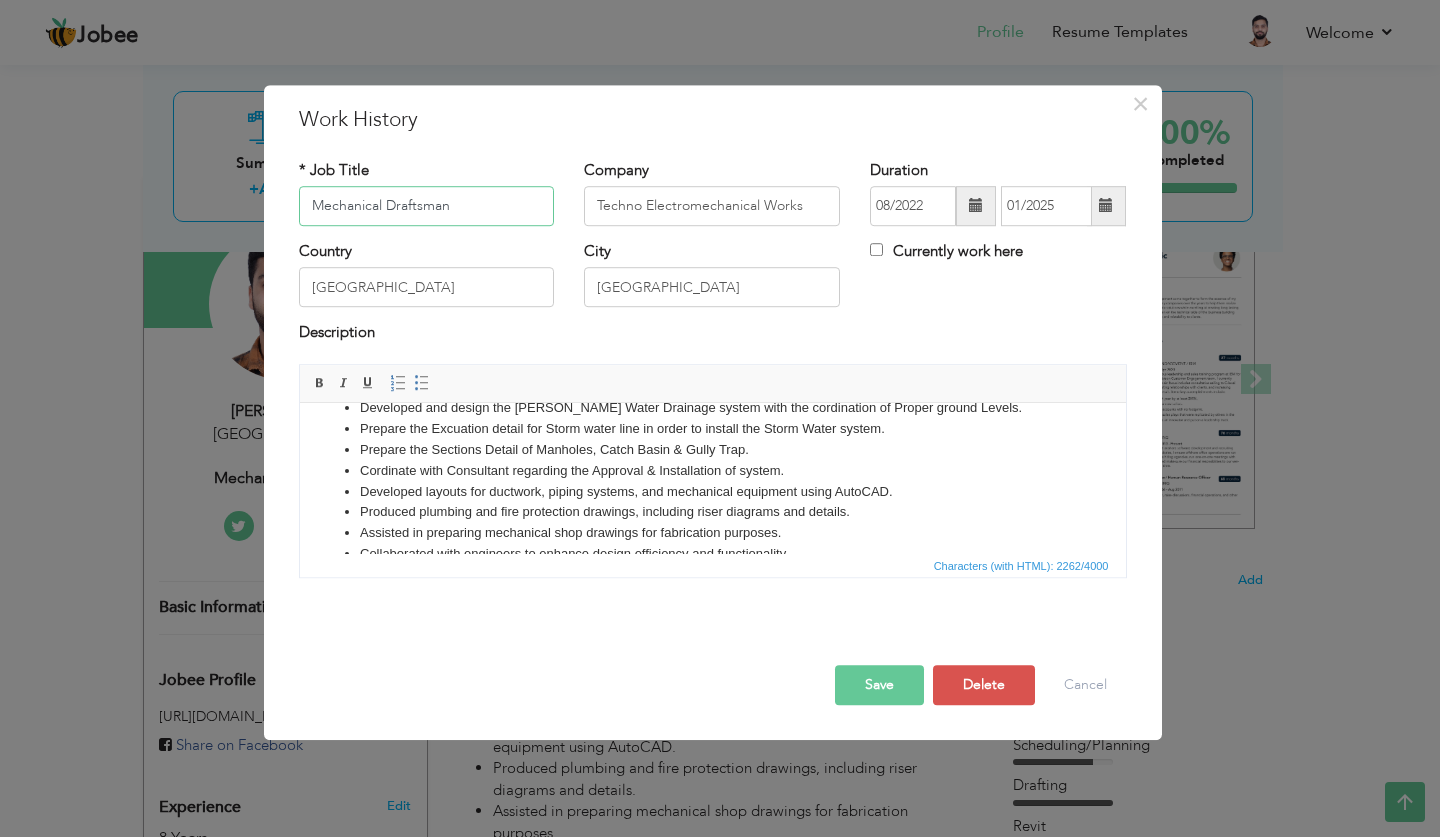 scroll, scrollTop: 89, scrollLeft: 0, axis: vertical 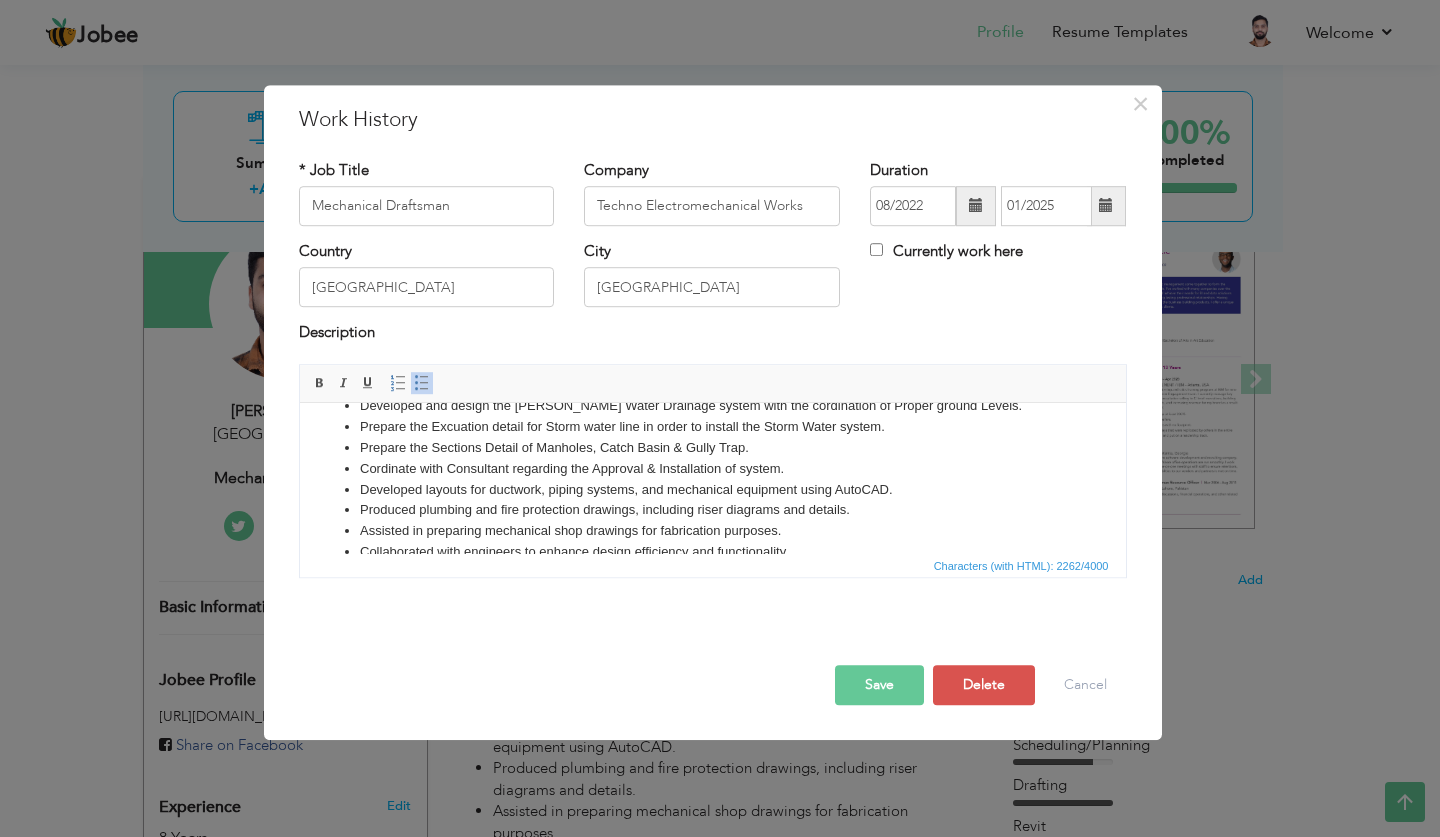 click on "Prepare the Excuation detail for Storm water line in order to install the Storm Water system." at bounding box center (712, 426) 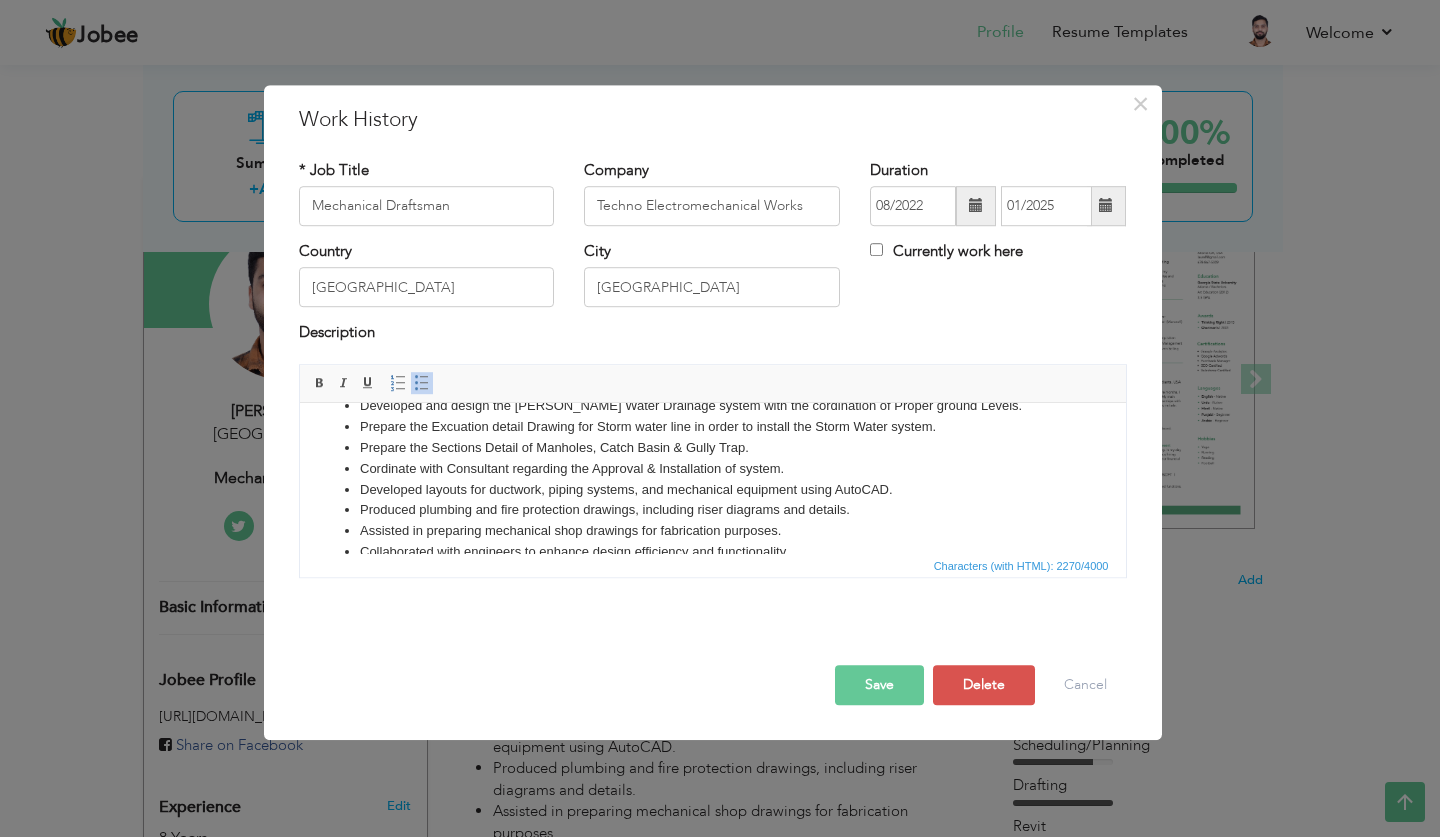 click on "Prepare the Excuation detail Drawing for Storm water line in order to install the Storm Water system." at bounding box center [712, 426] 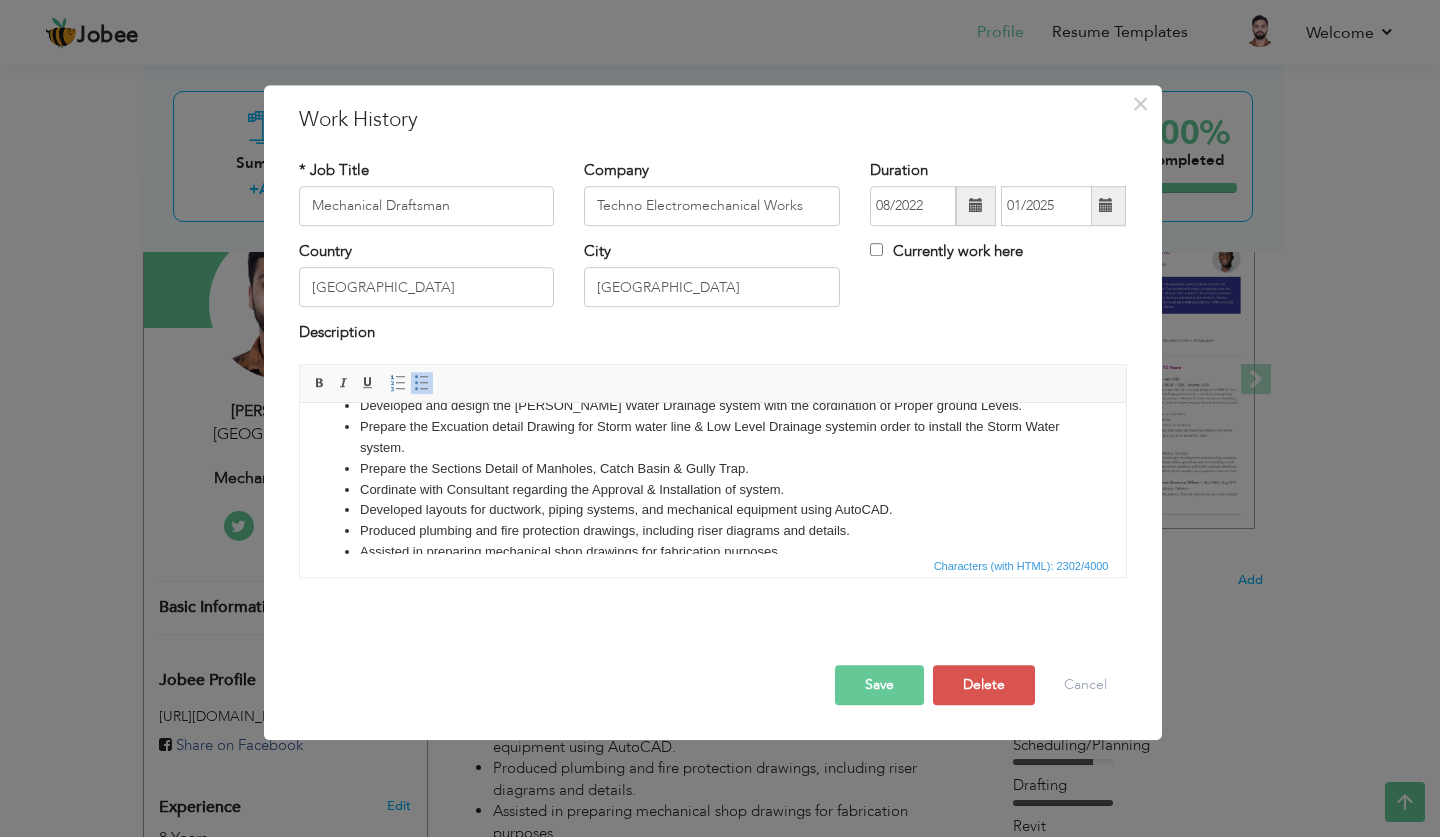 click on "Prepare the Excuation detail Drawing for Storm water line & Low Level Drainage system  in order to install the Storm Water system." at bounding box center (712, 437) 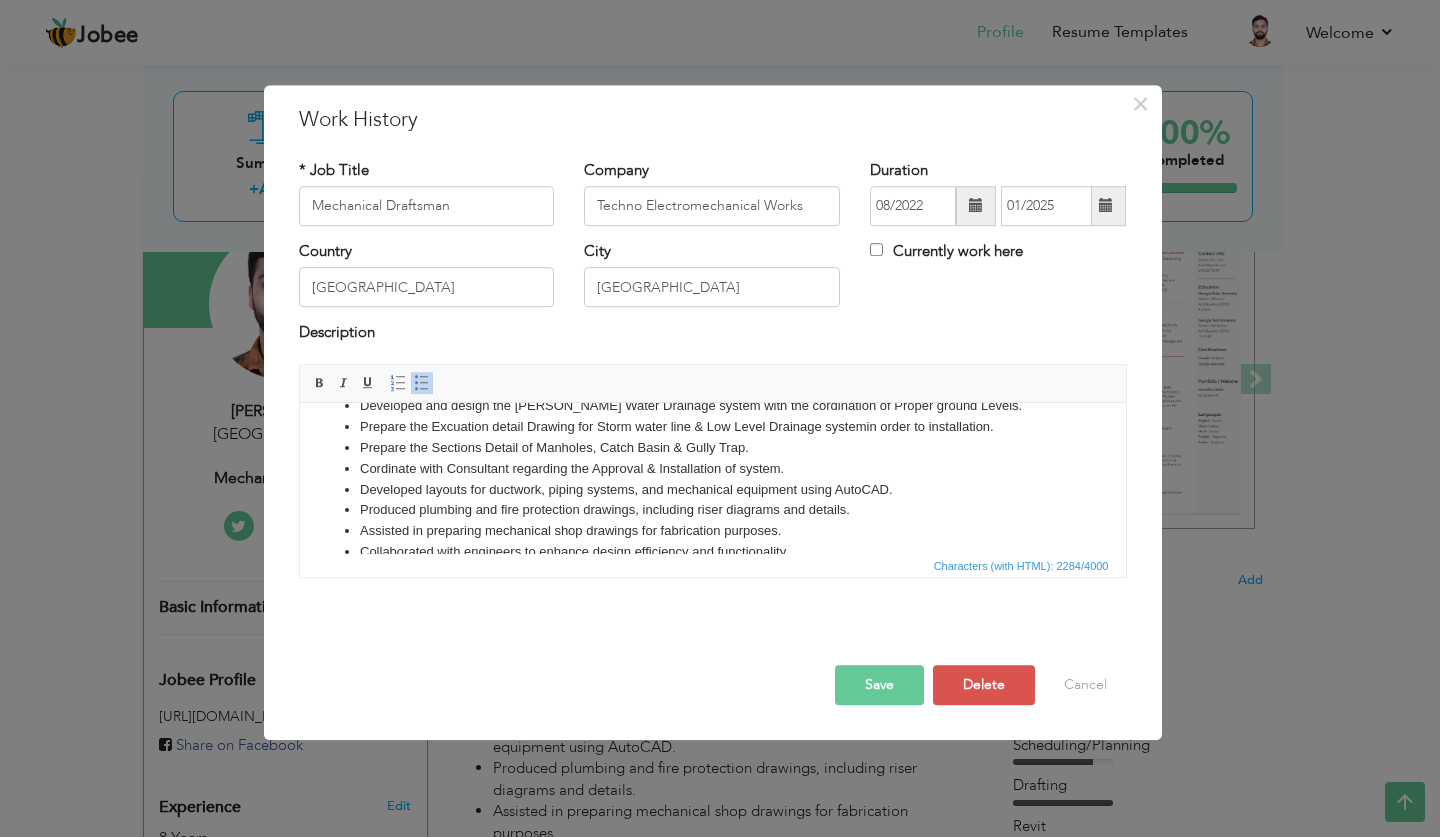 click on "Prepare the Sections Detail of Manholes, Catch Basin & Gully Trap." at bounding box center (712, 447) 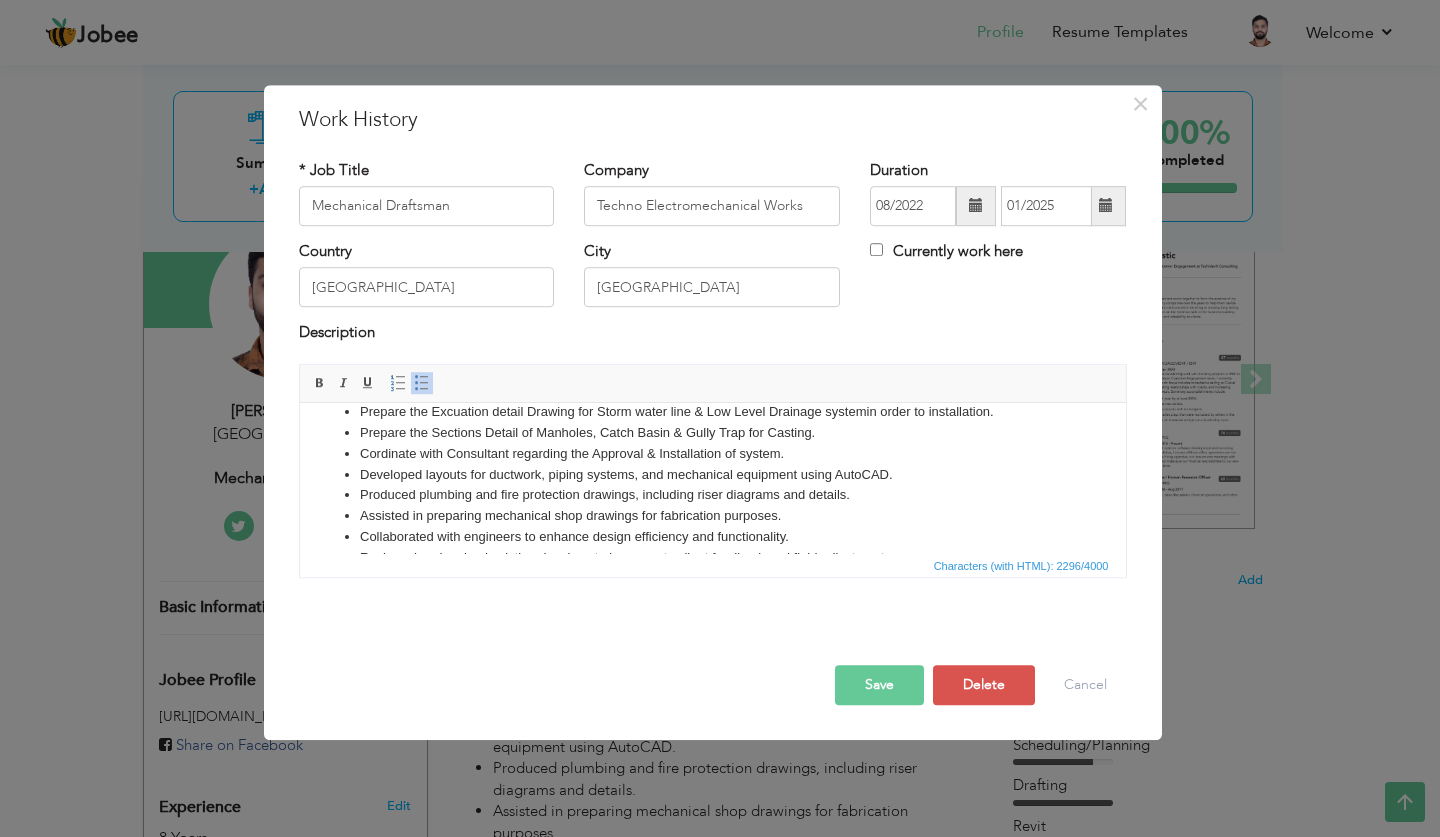 scroll, scrollTop: 109, scrollLeft: 0, axis: vertical 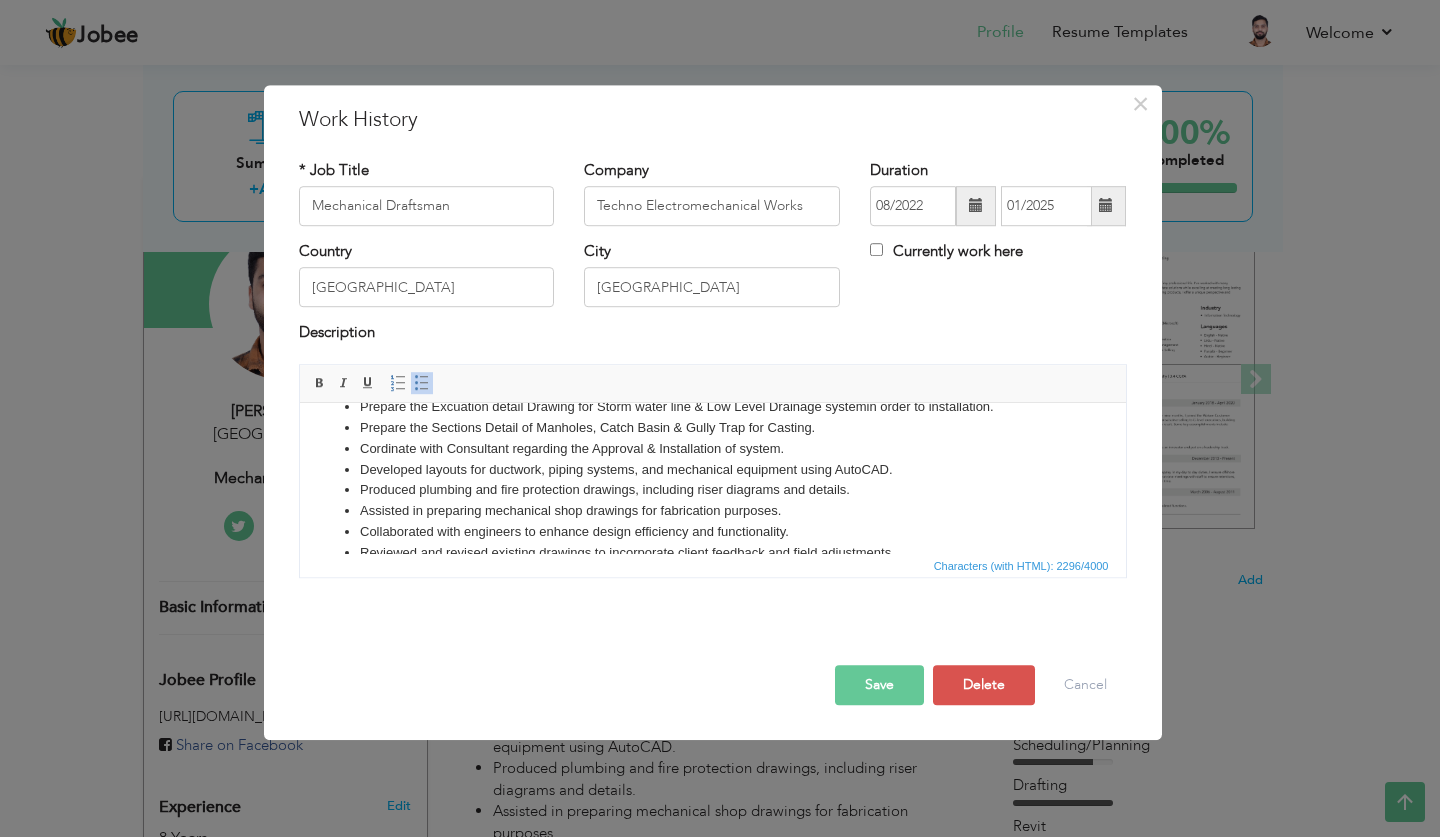 click on "Cordinate with Consultant regarding the Approval & Installation of system." at bounding box center (712, 448) 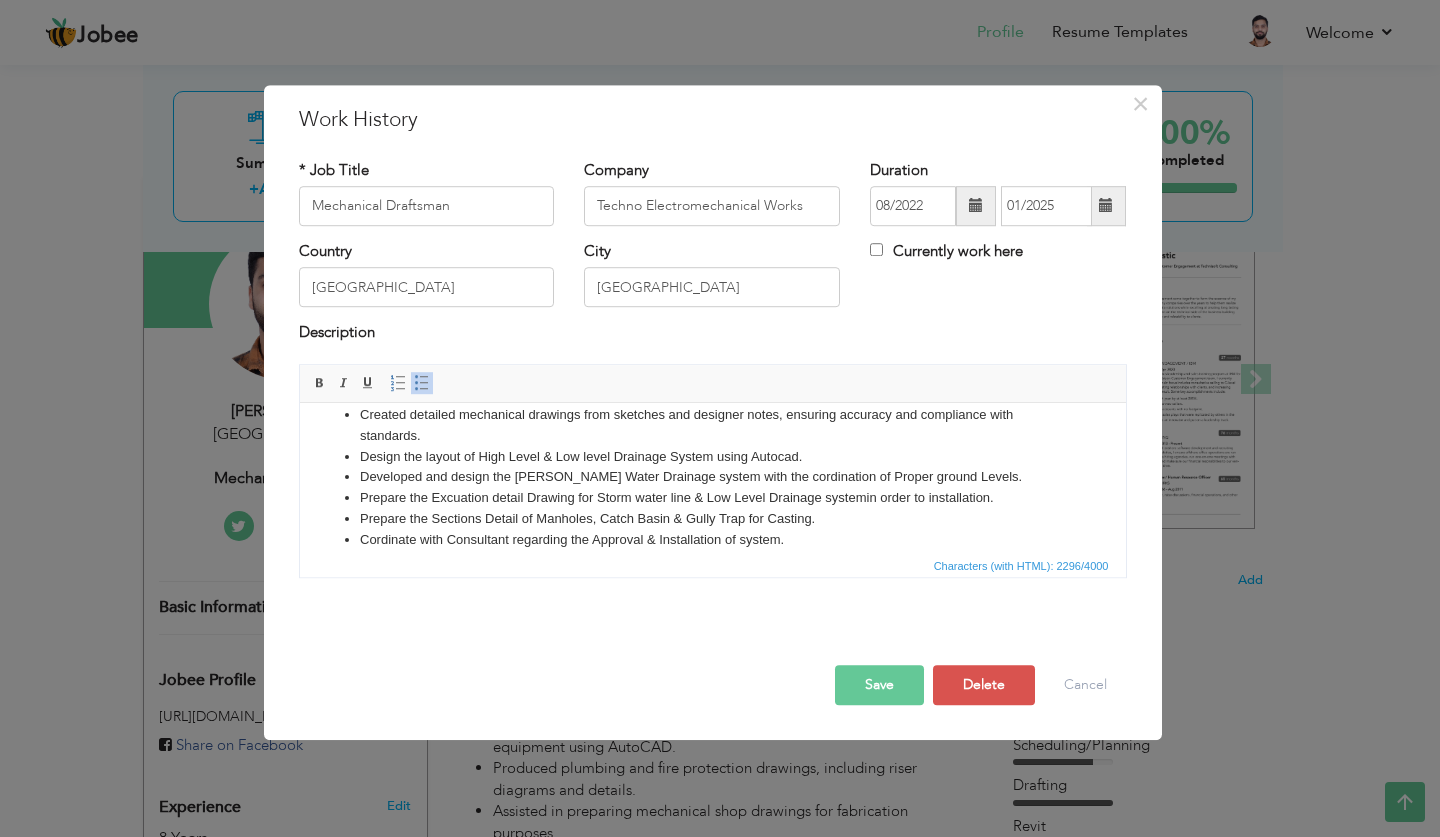 scroll, scrollTop: 0, scrollLeft: 0, axis: both 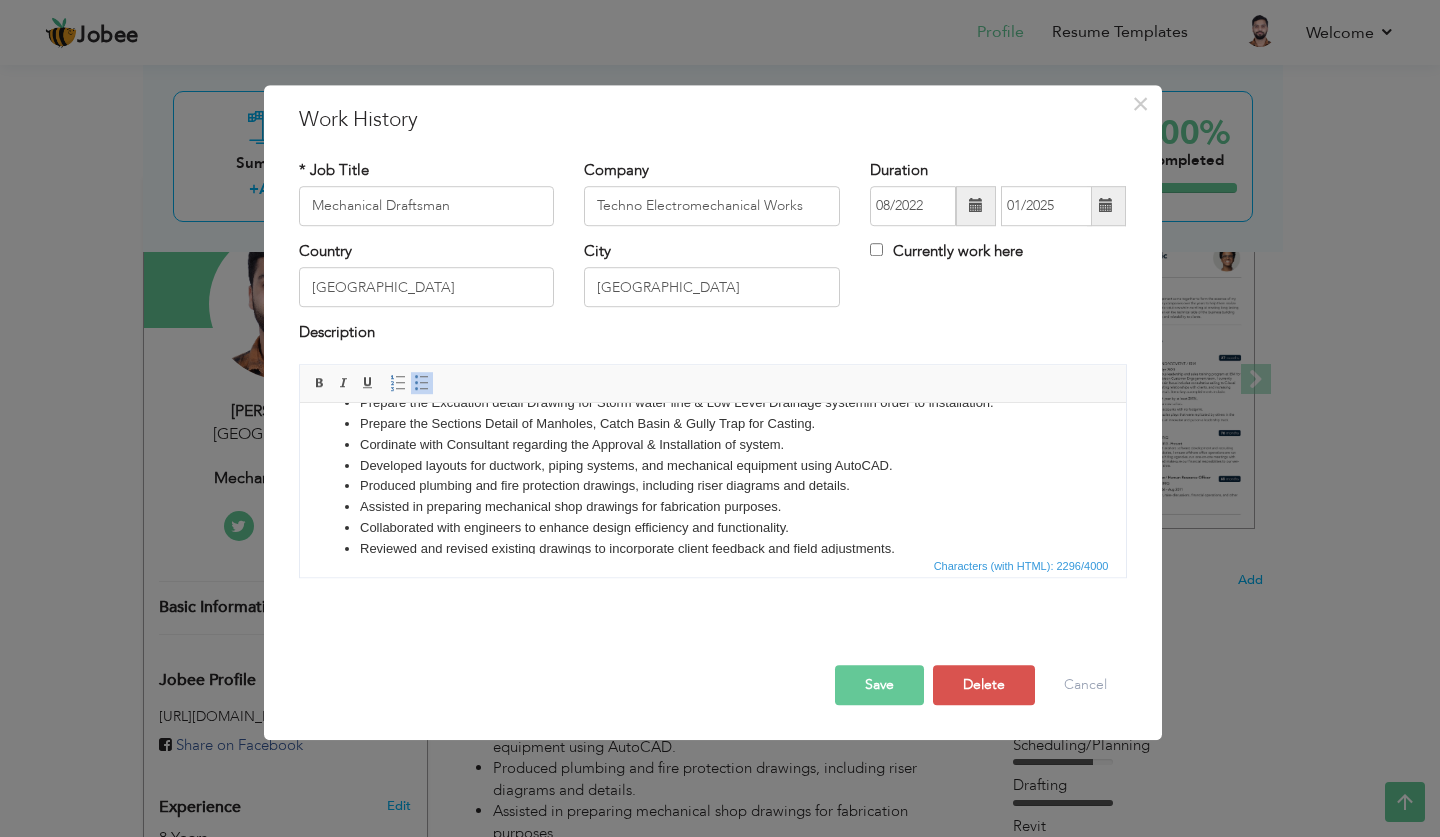 click on "Produced plumbing and fire protection drawings, including riser diagrams and details." at bounding box center (712, 485) 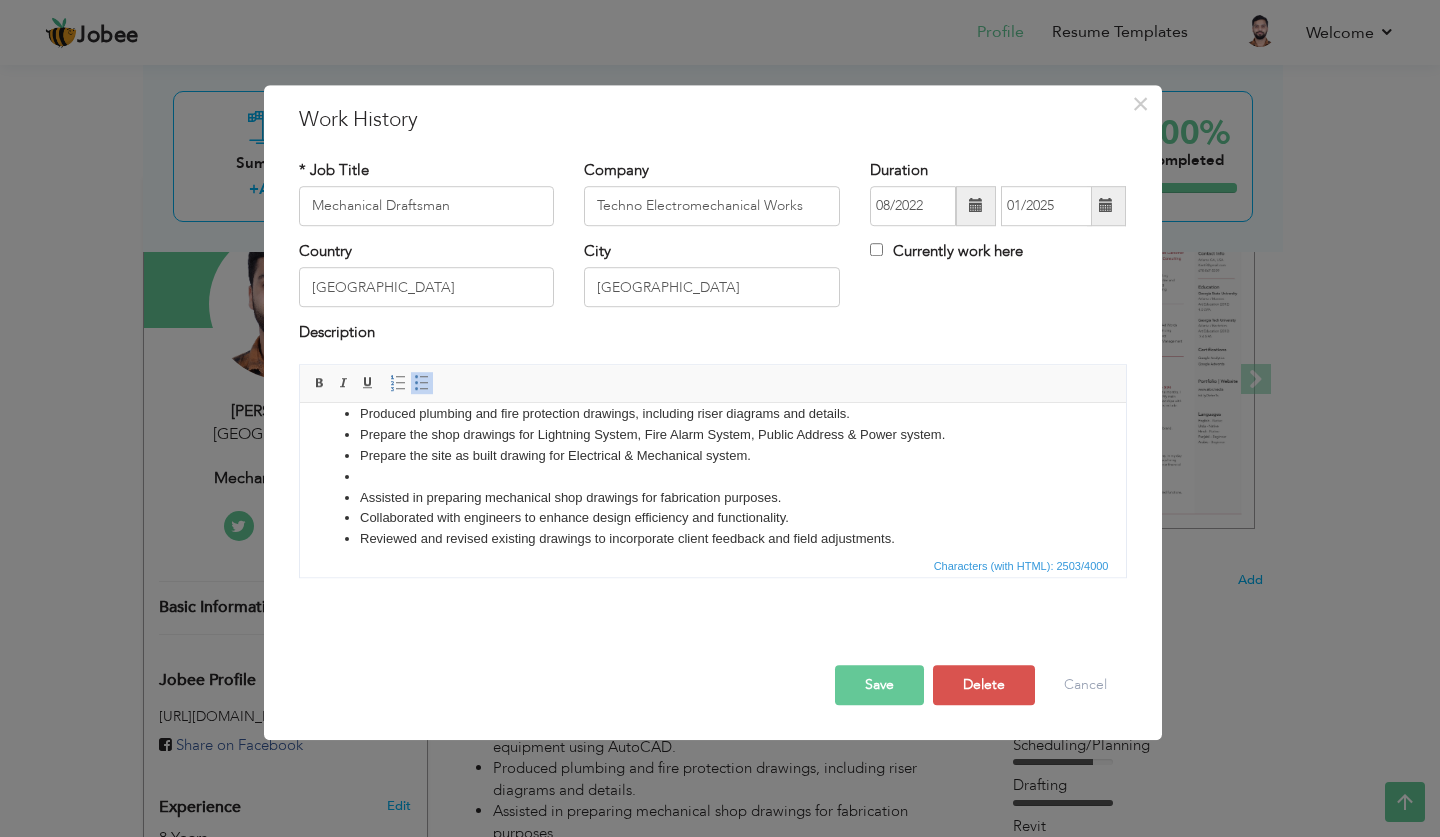 scroll, scrollTop: 186, scrollLeft: 0, axis: vertical 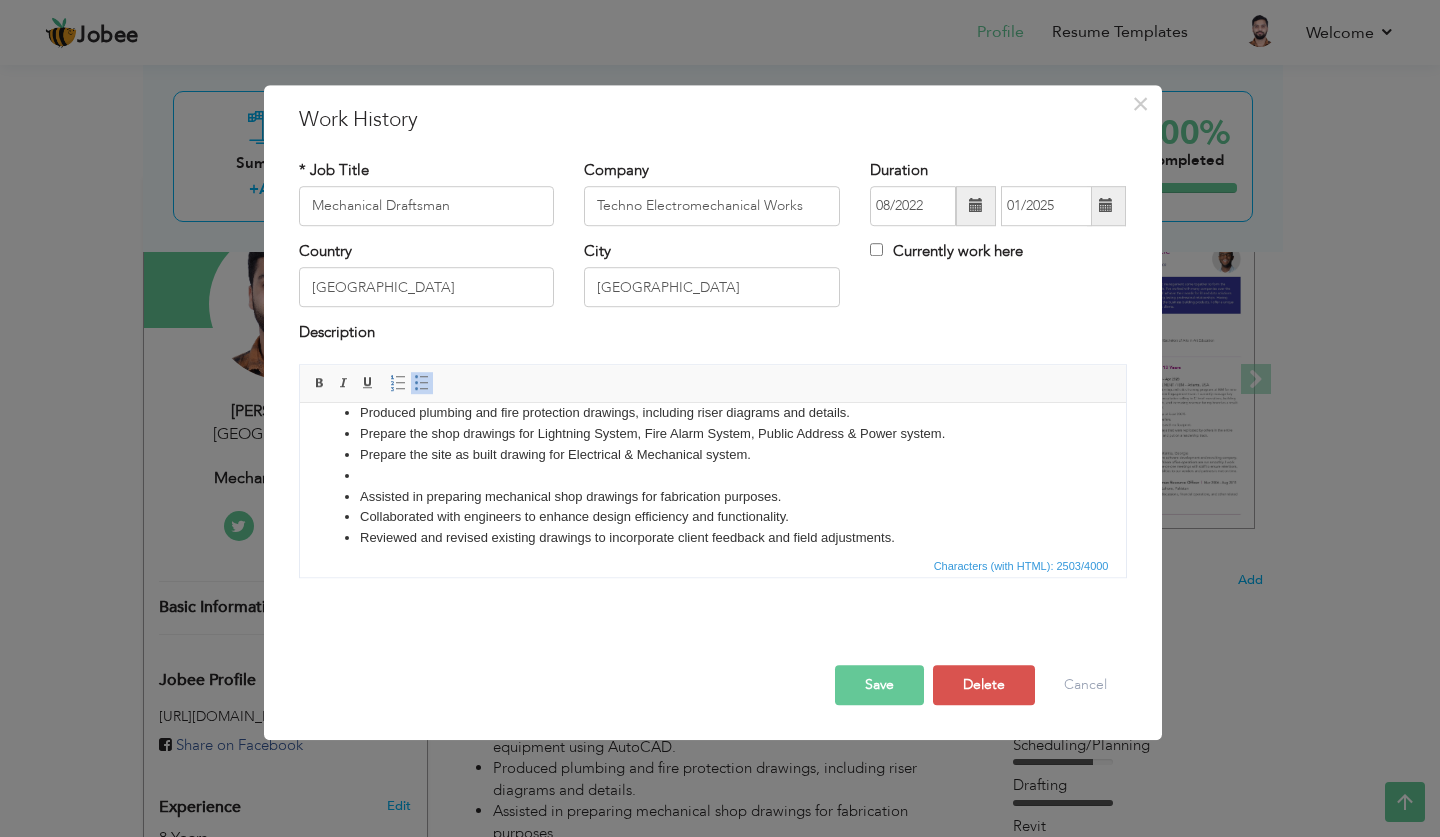 click on "Assisted in preparing mechanical shop drawings for fabrication purposes." at bounding box center [712, 496] 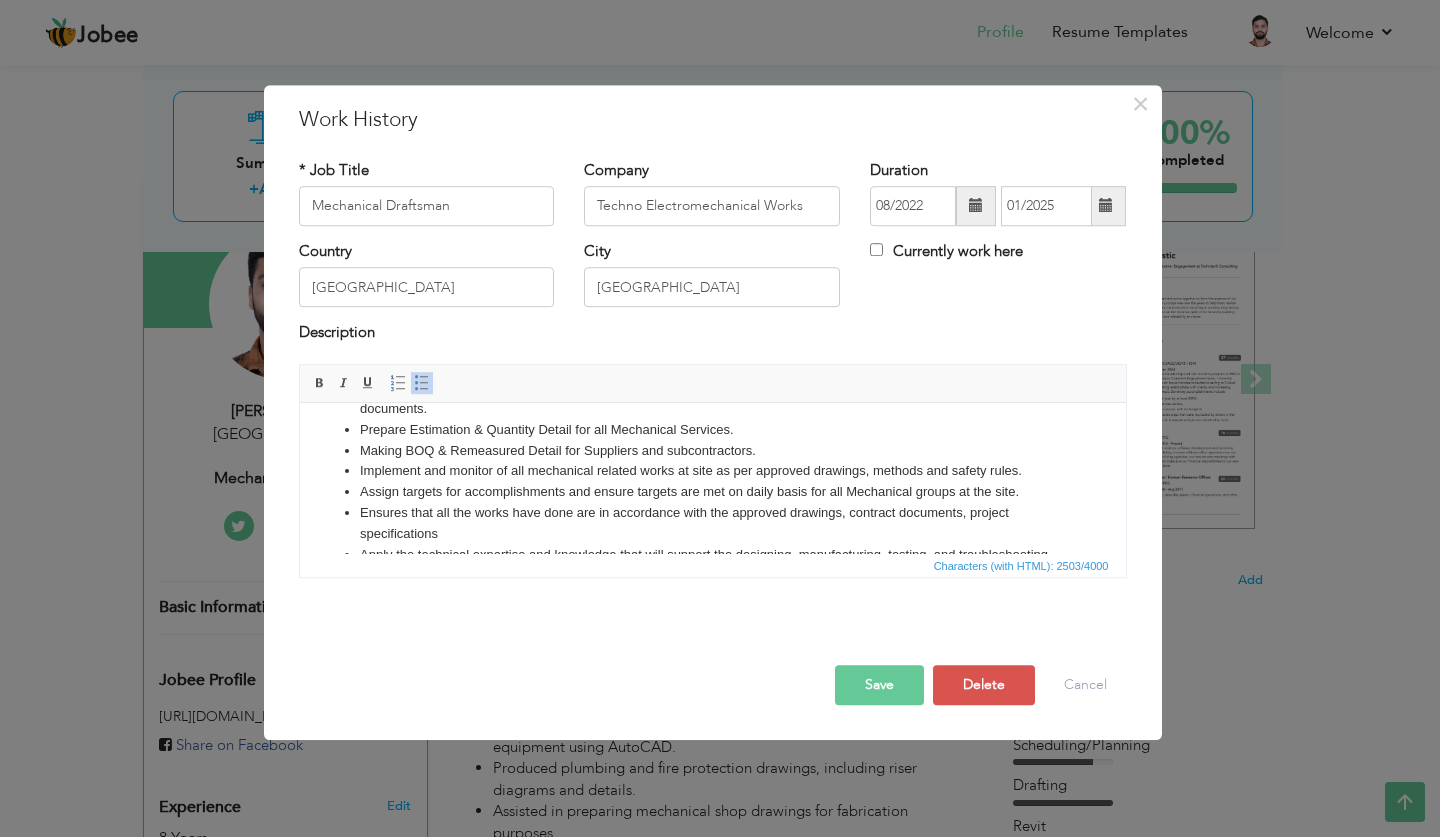 scroll, scrollTop: 492, scrollLeft: 0, axis: vertical 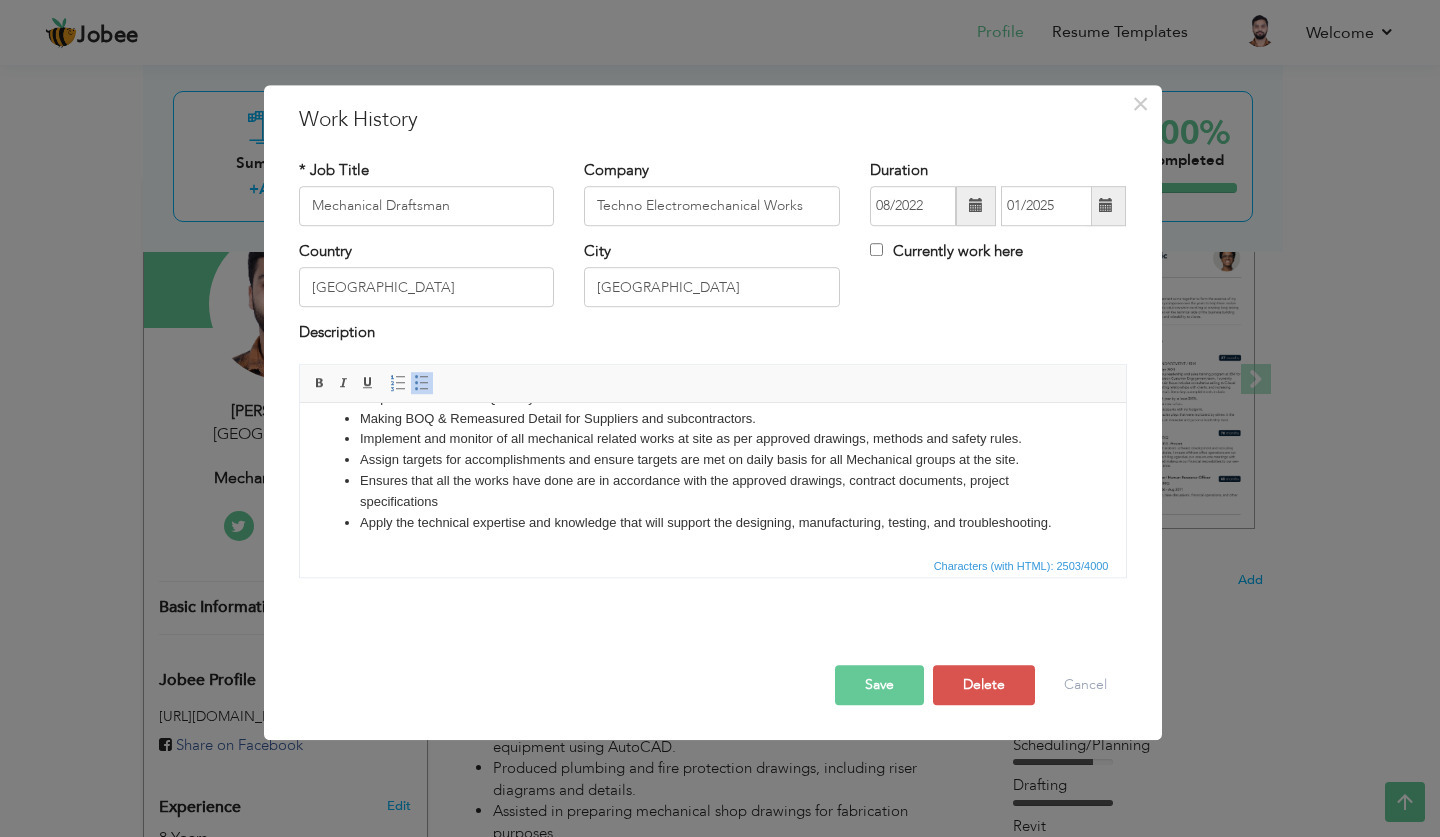 click on "Assign targets for accomplishments and ensure targets are met on daily basis for all Mechanical groups at the site." at bounding box center (712, 459) 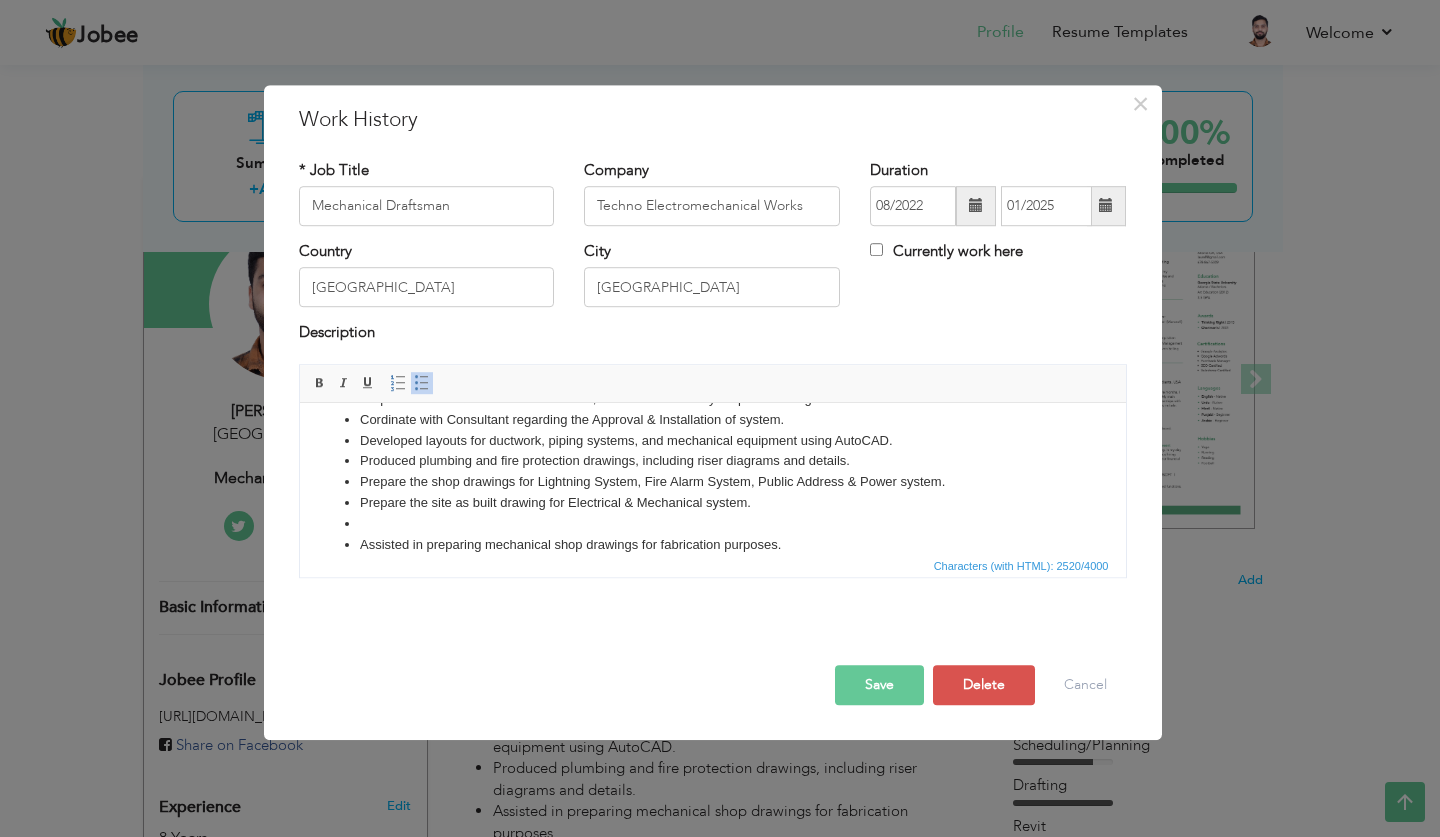 scroll, scrollTop: 144, scrollLeft: 0, axis: vertical 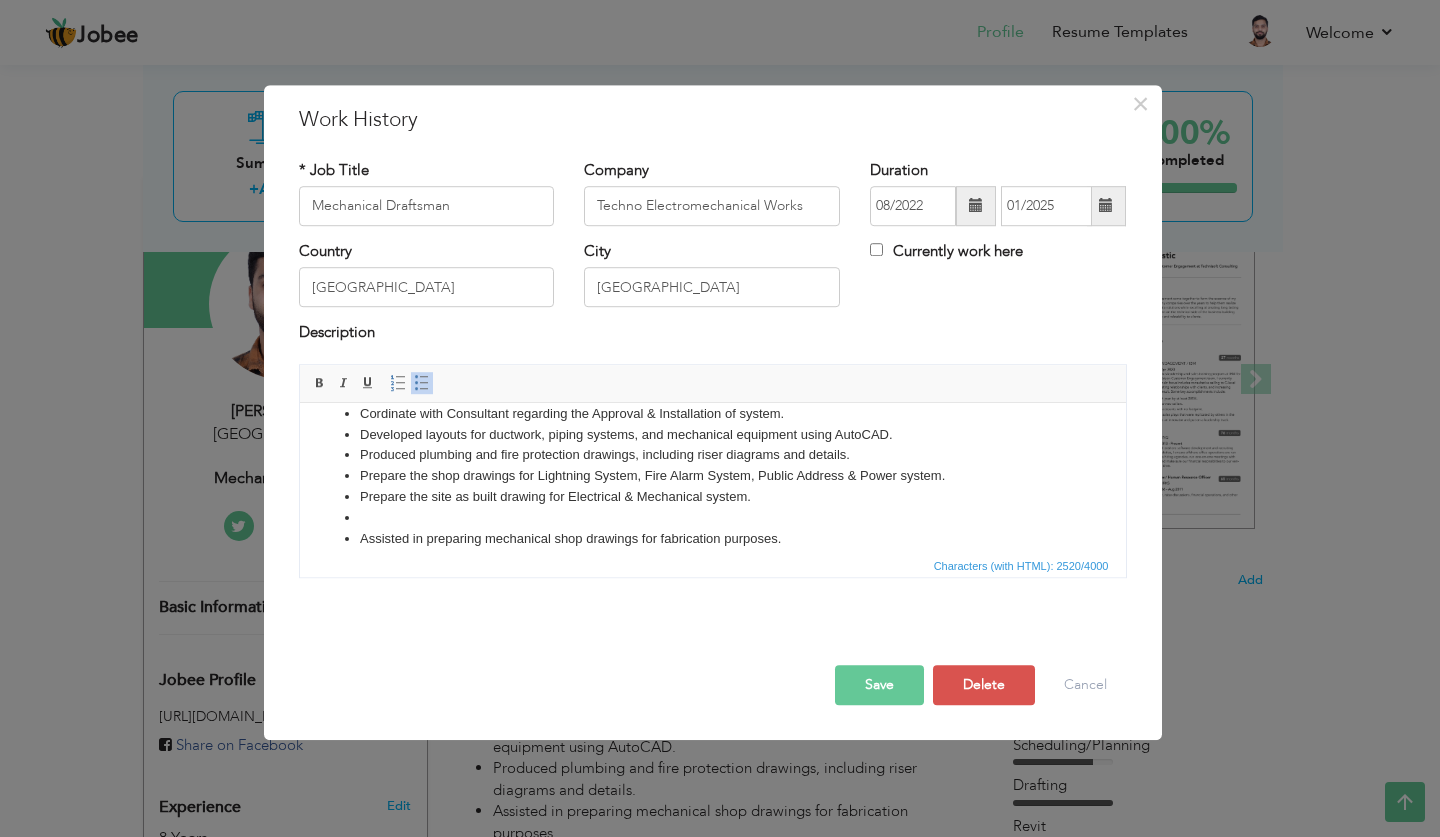 click at bounding box center (712, 517) 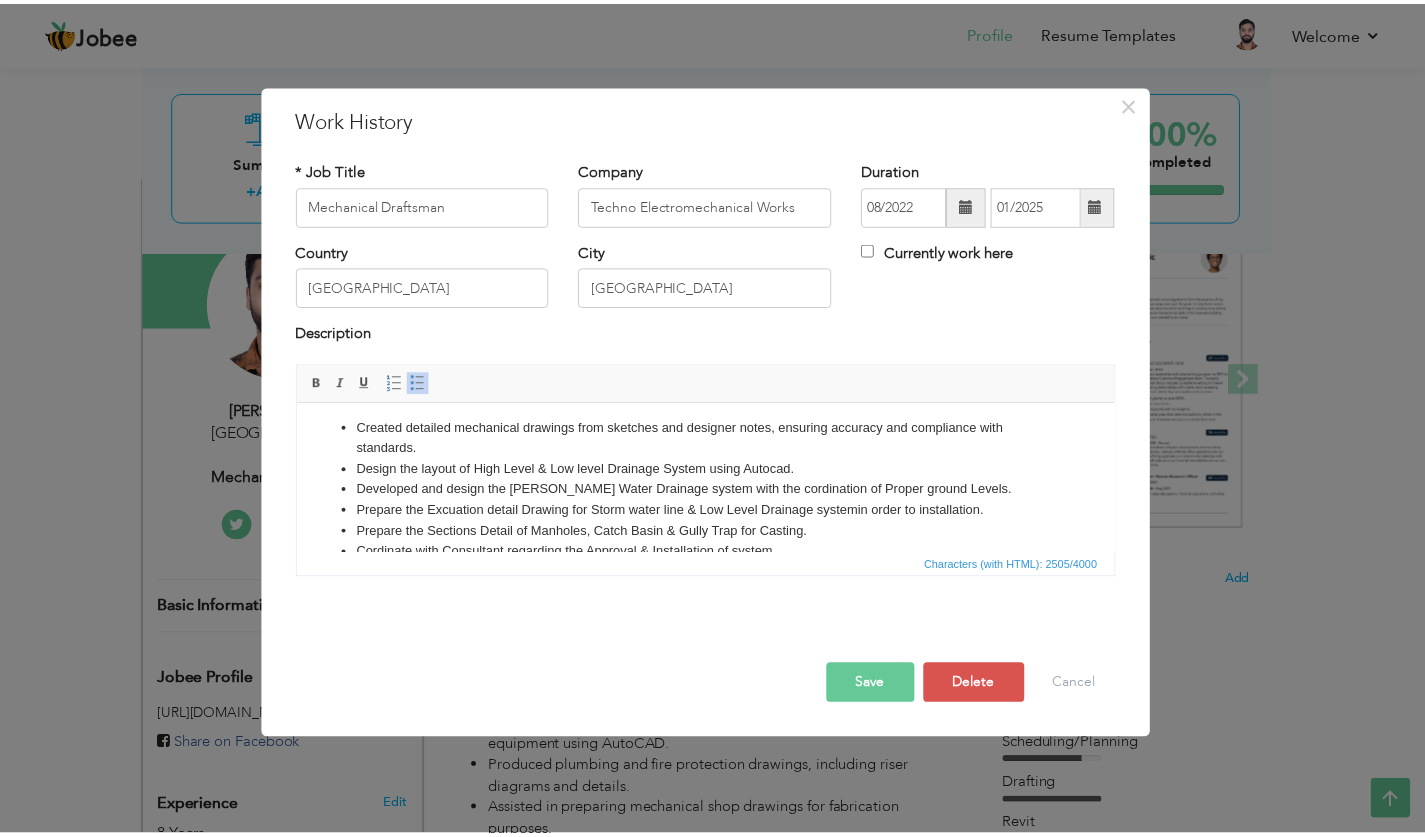 scroll, scrollTop: 0, scrollLeft: 0, axis: both 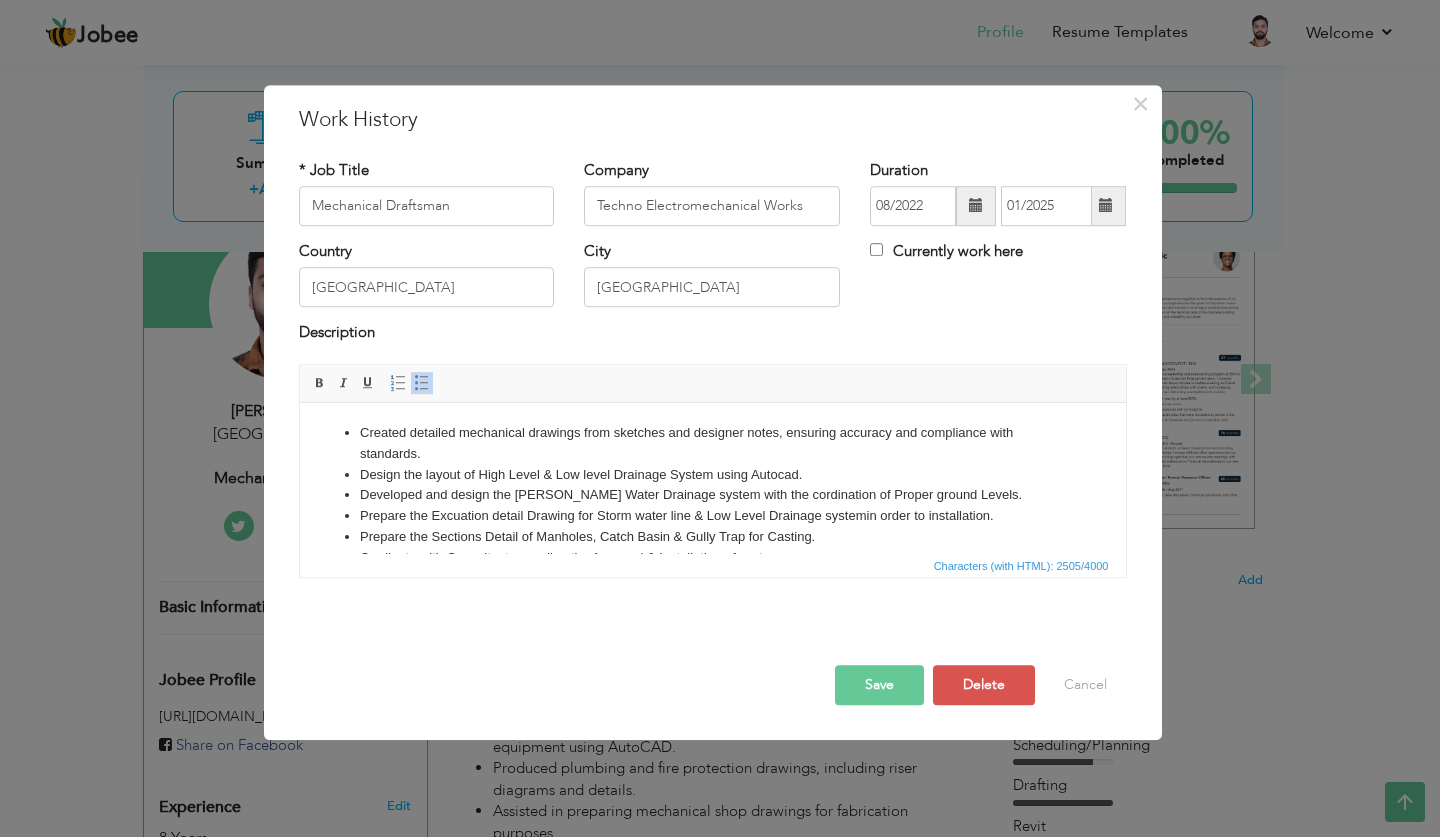 click on "Save" at bounding box center [879, 685] 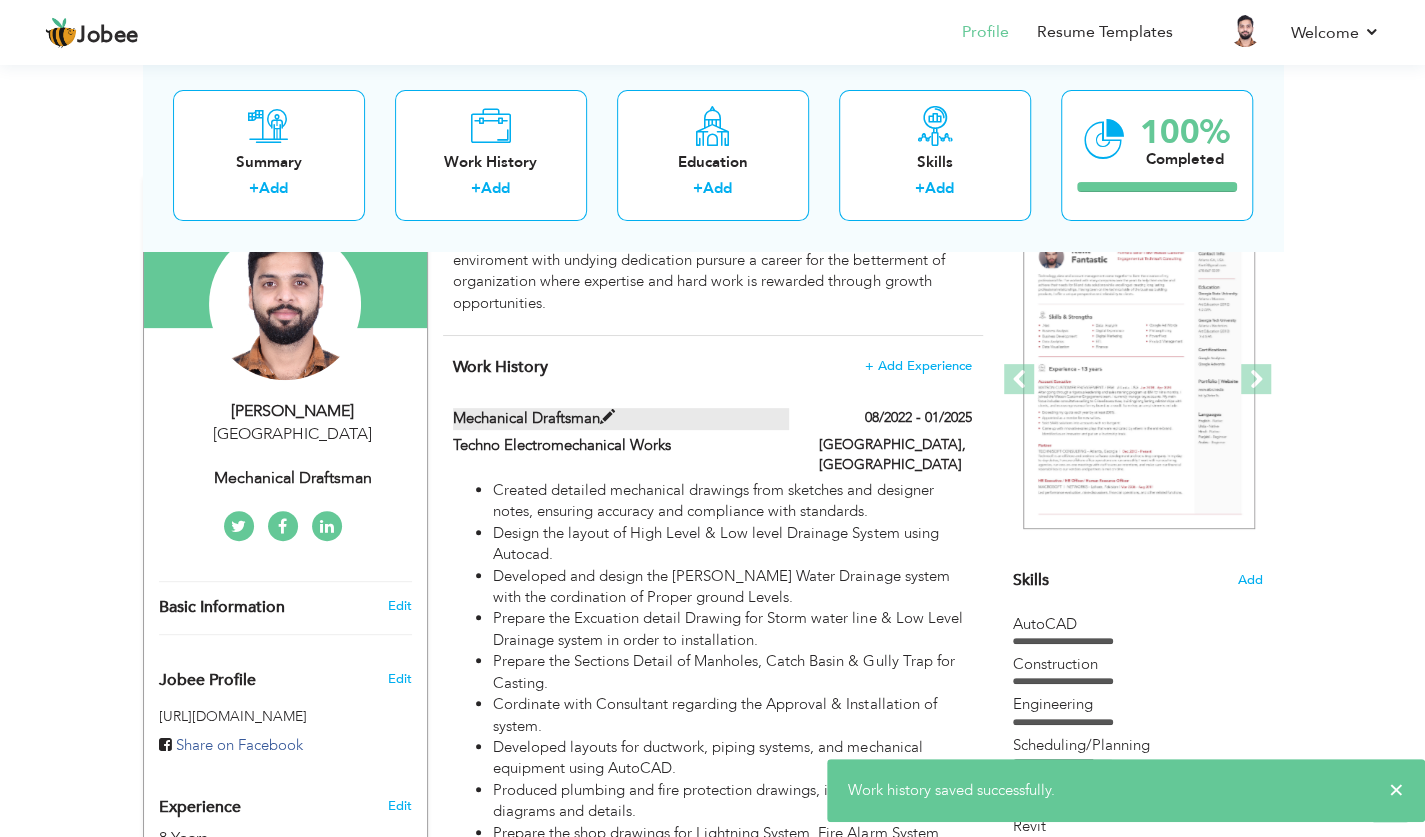 click on "Mechanical Draftsman" at bounding box center (621, 418) 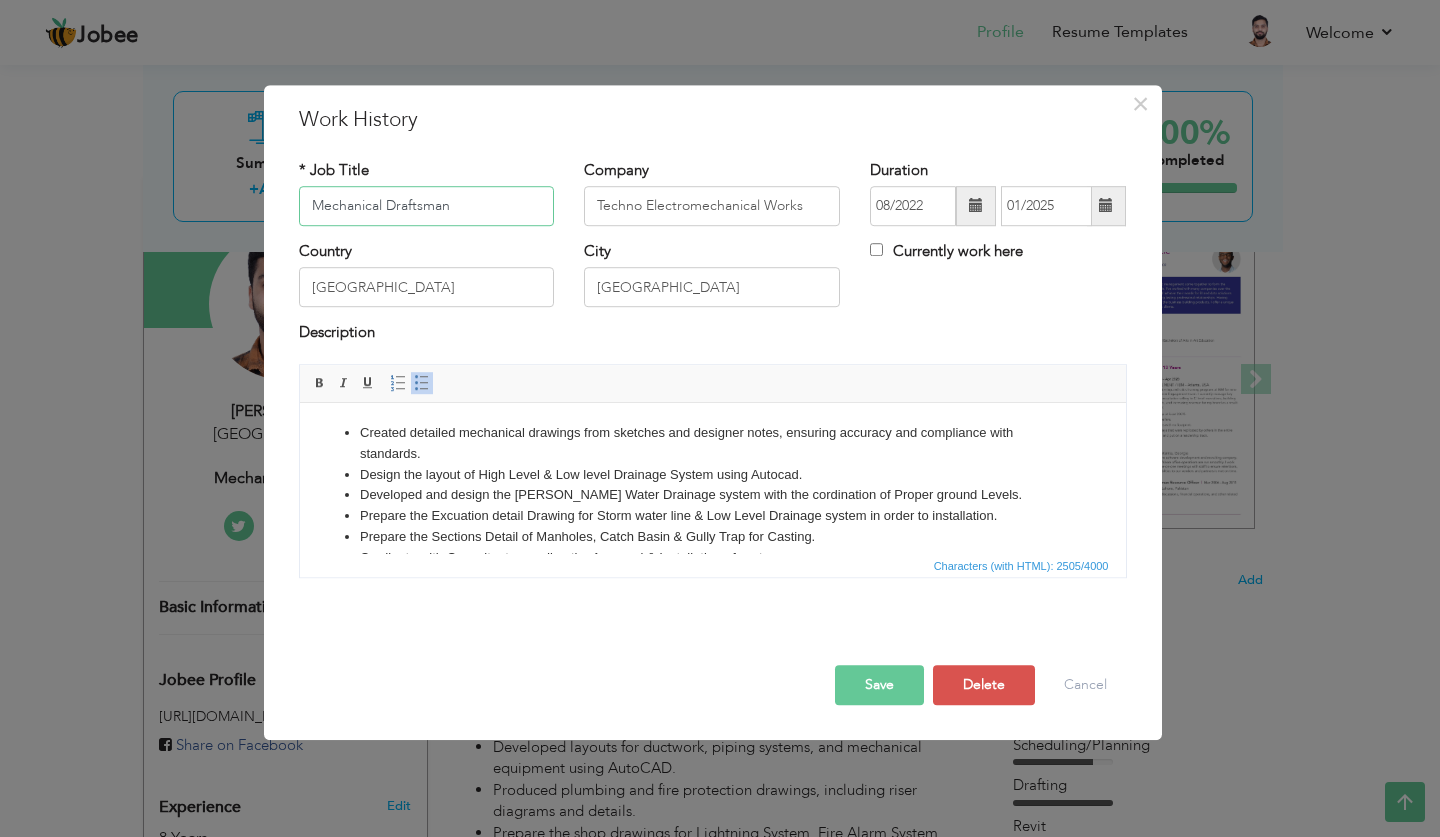 click on "Mechanical Draftsman" at bounding box center (427, 206) 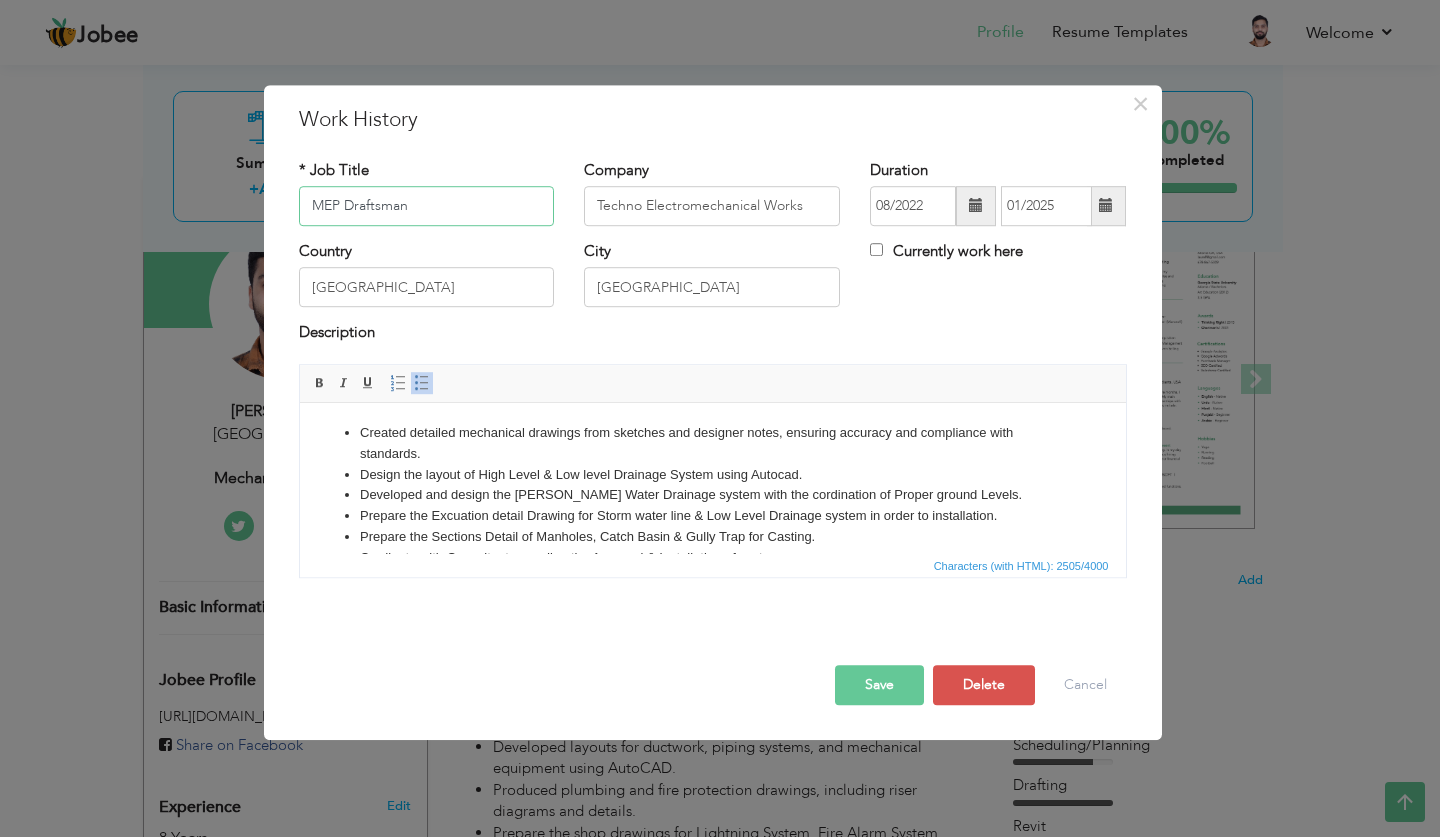 type on "MEP Draftsman" 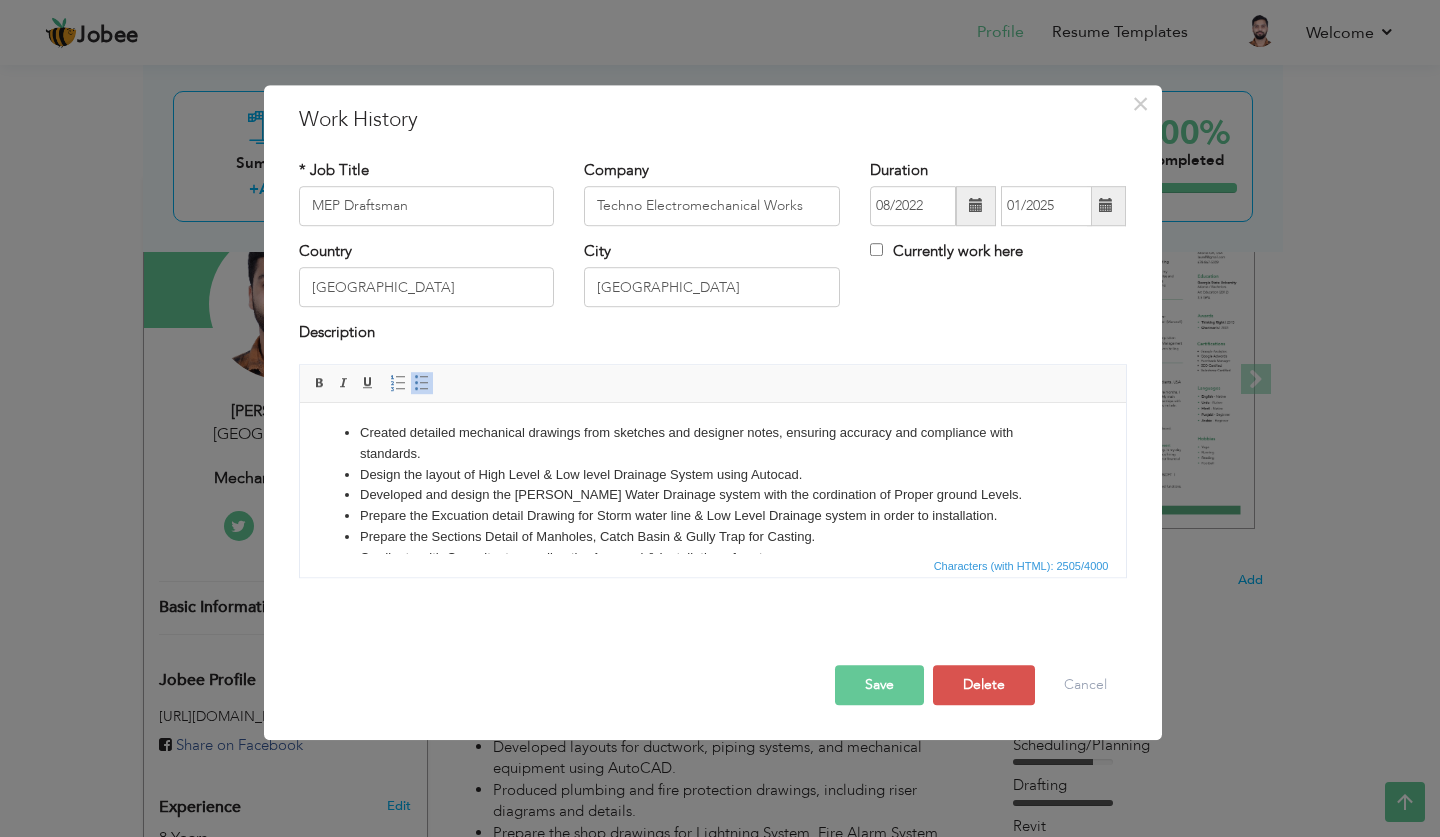 click on "Save" at bounding box center (879, 685) 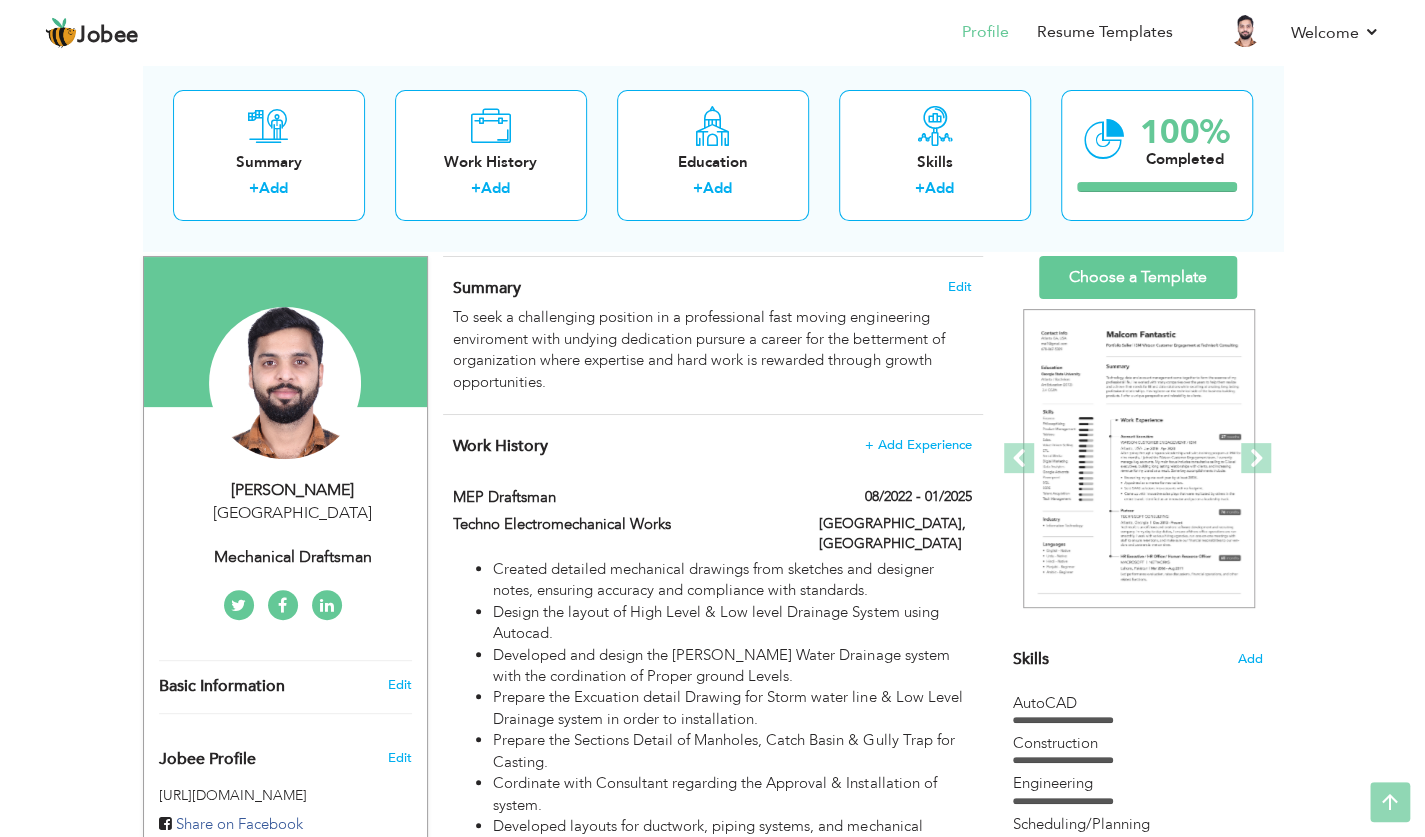 scroll, scrollTop: 0, scrollLeft: 0, axis: both 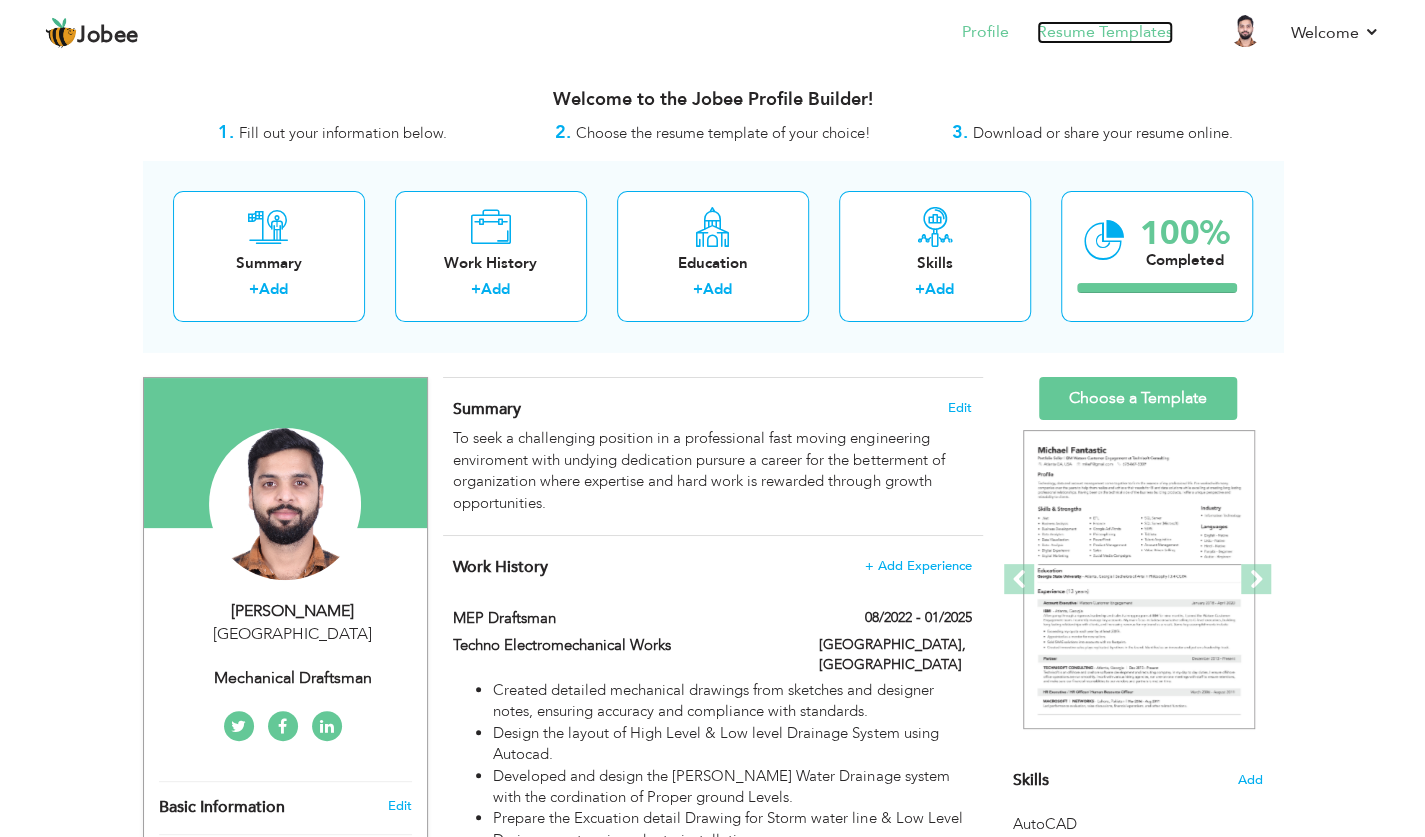 click on "Resume Templates" at bounding box center [1105, 32] 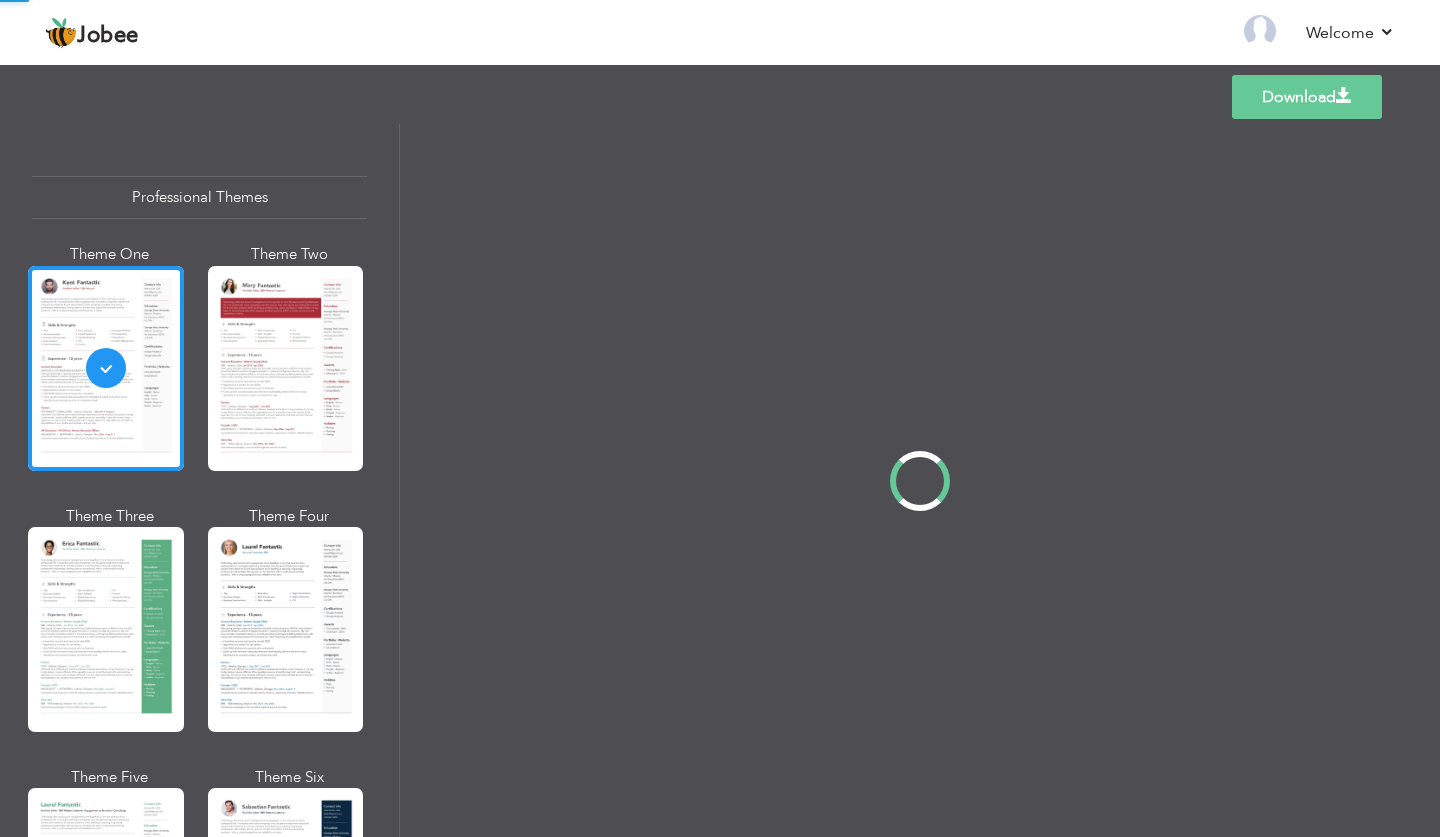 scroll, scrollTop: 0, scrollLeft: 0, axis: both 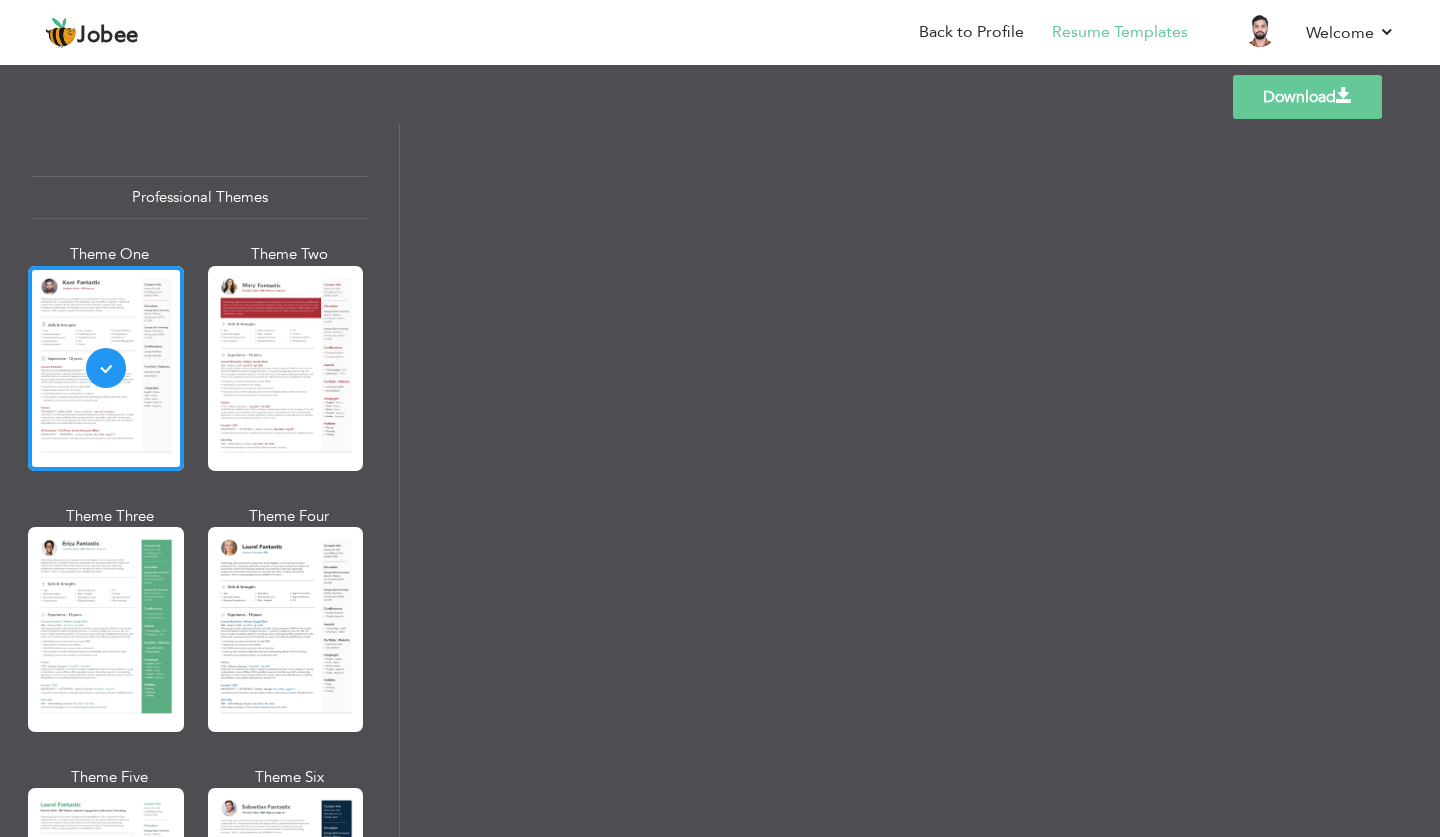 click at bounding box center (286, 368) 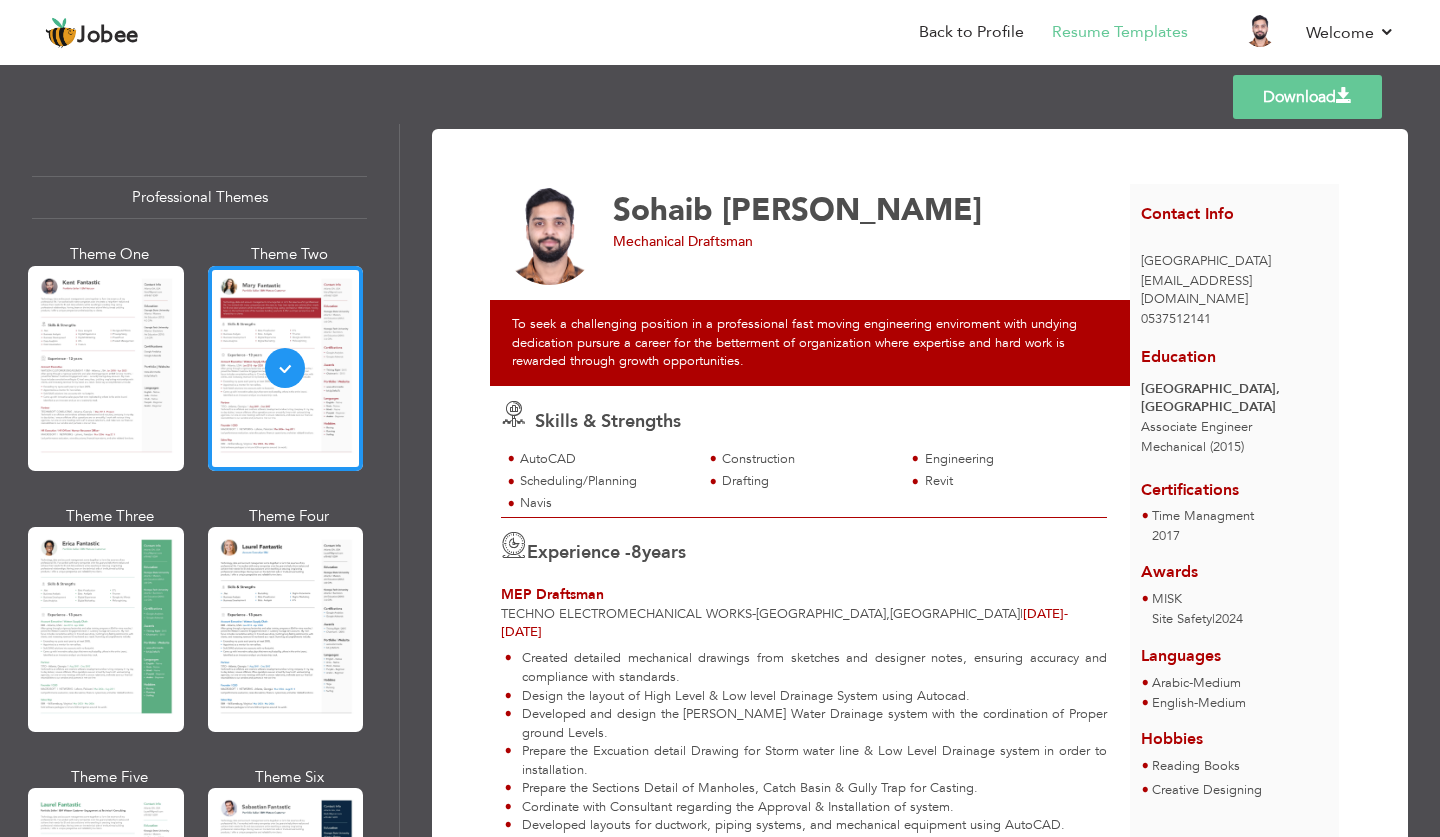 click on "Download" at bounding box center (1307, 97) 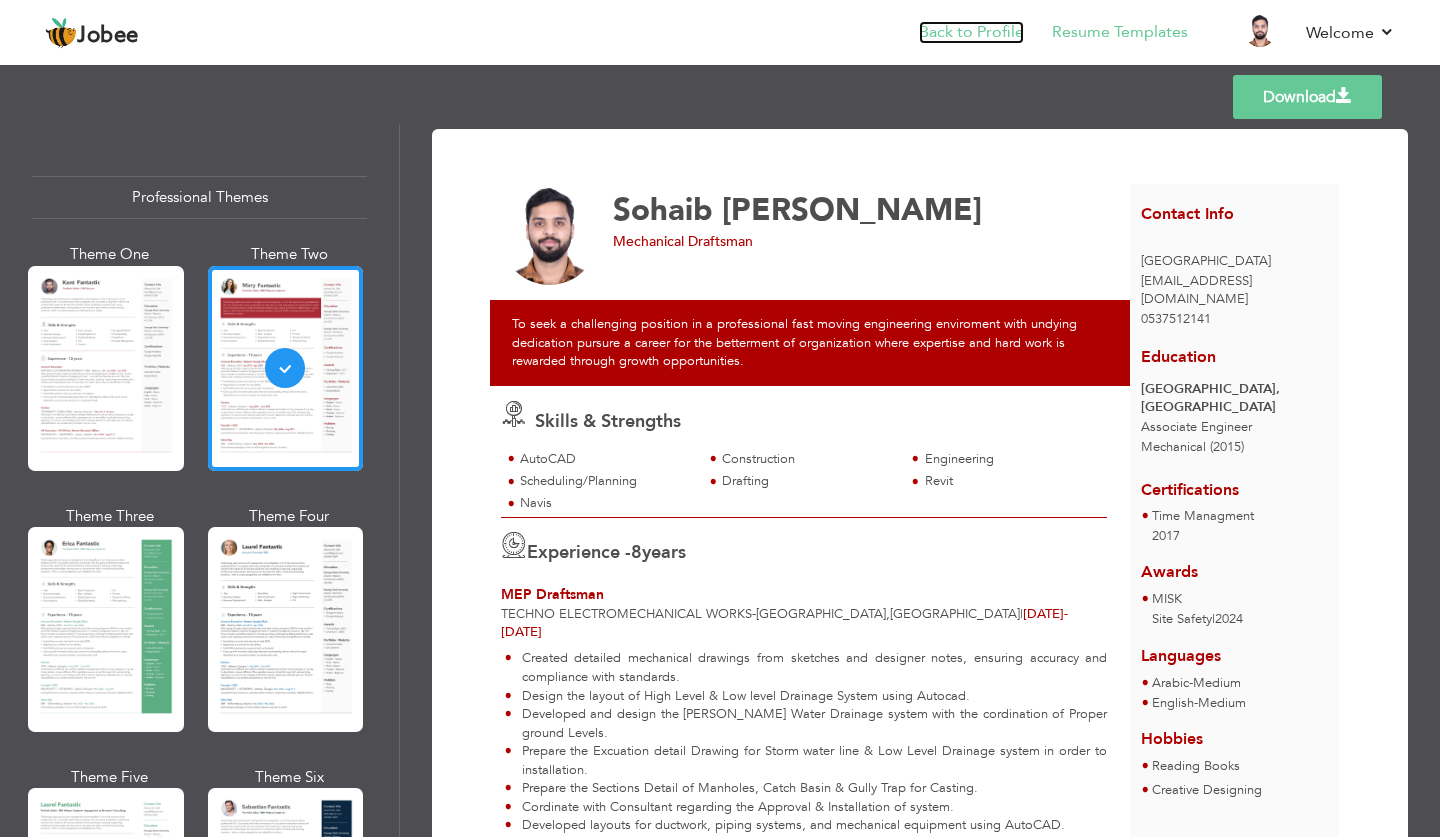 click on "Back to Profile" at bounding box center [971, 32] 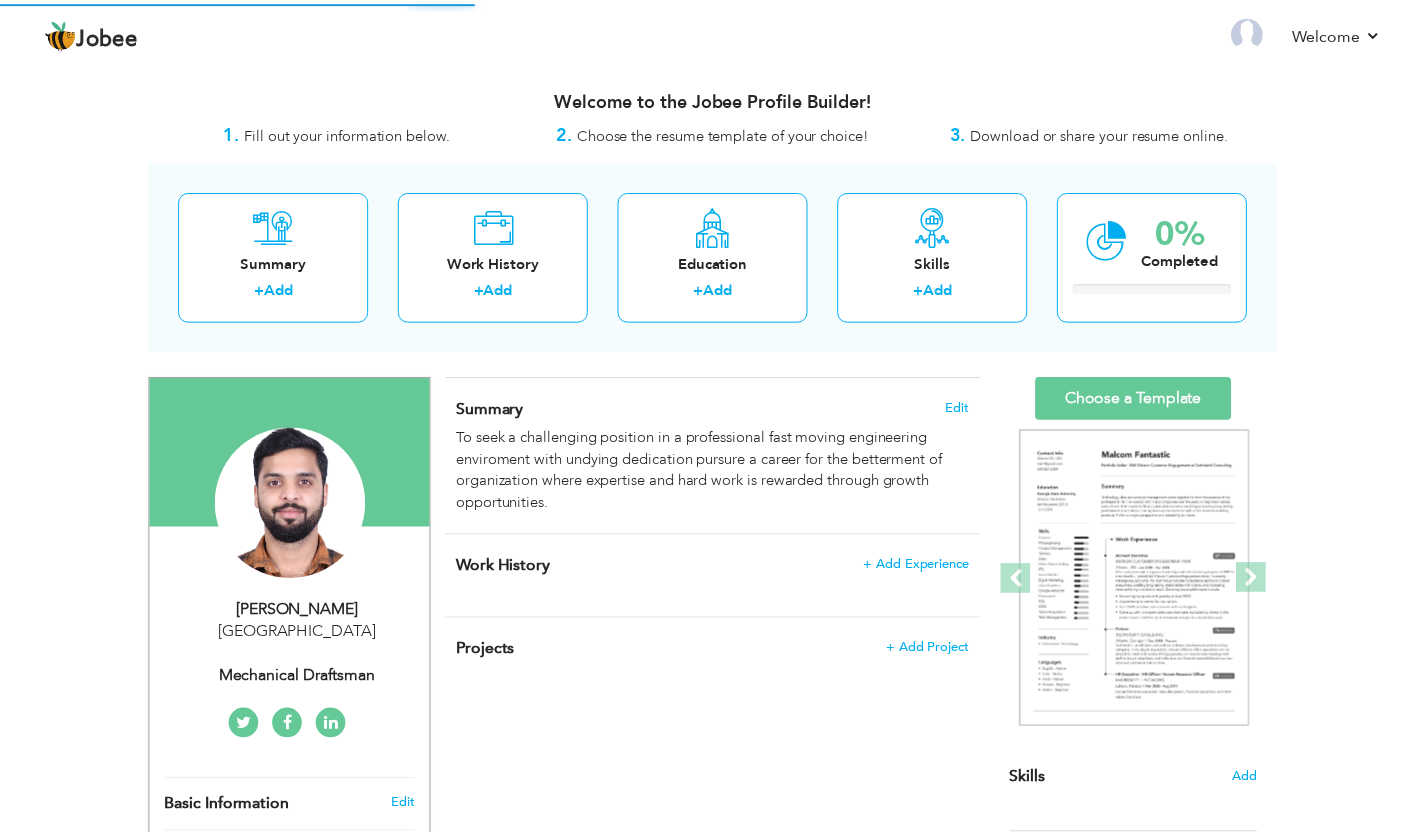 scroll, scrollTop: 0, scrollLeft: 0, axis: both 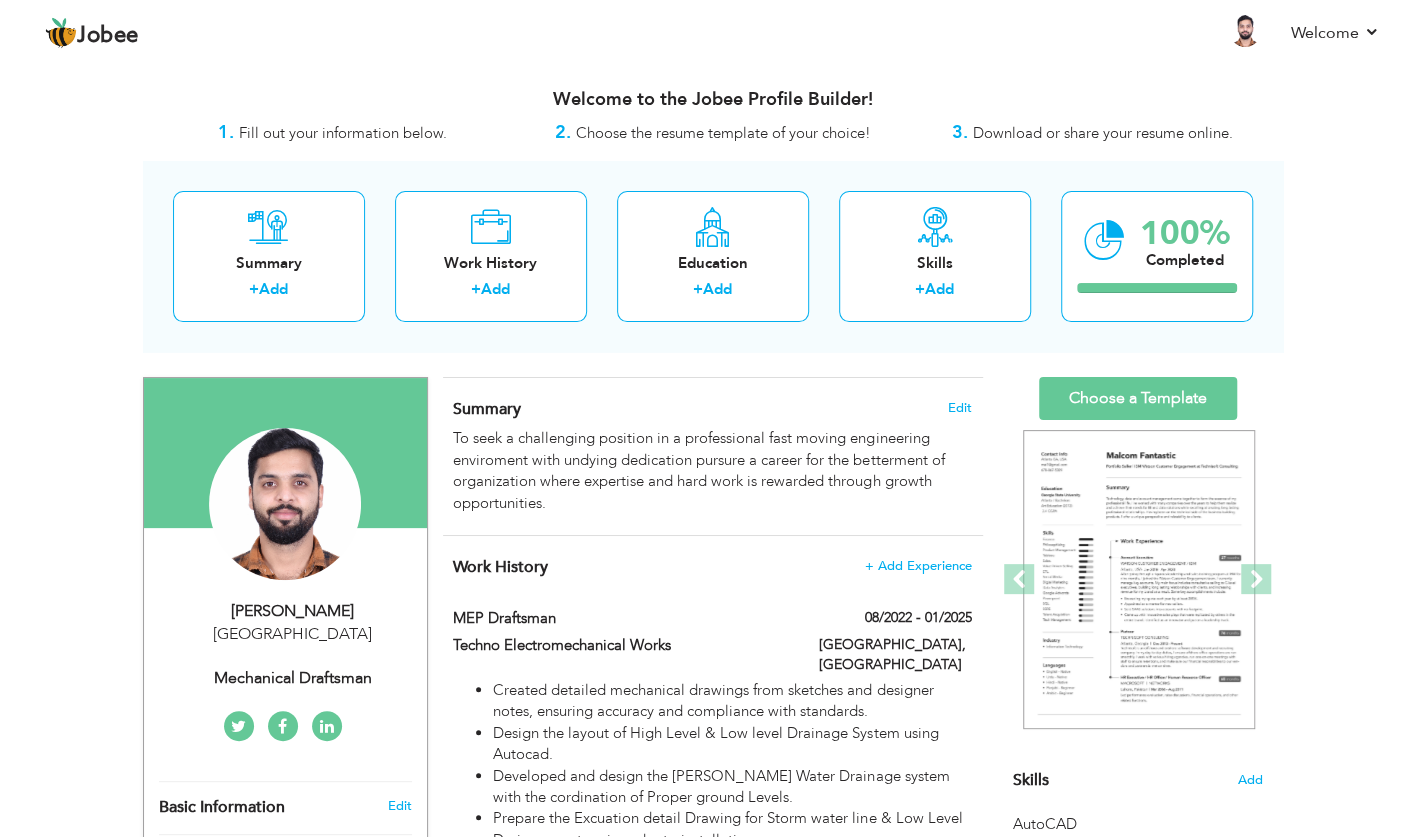 click on "Mechanical Draftsman" at bounding box center (293, 678) 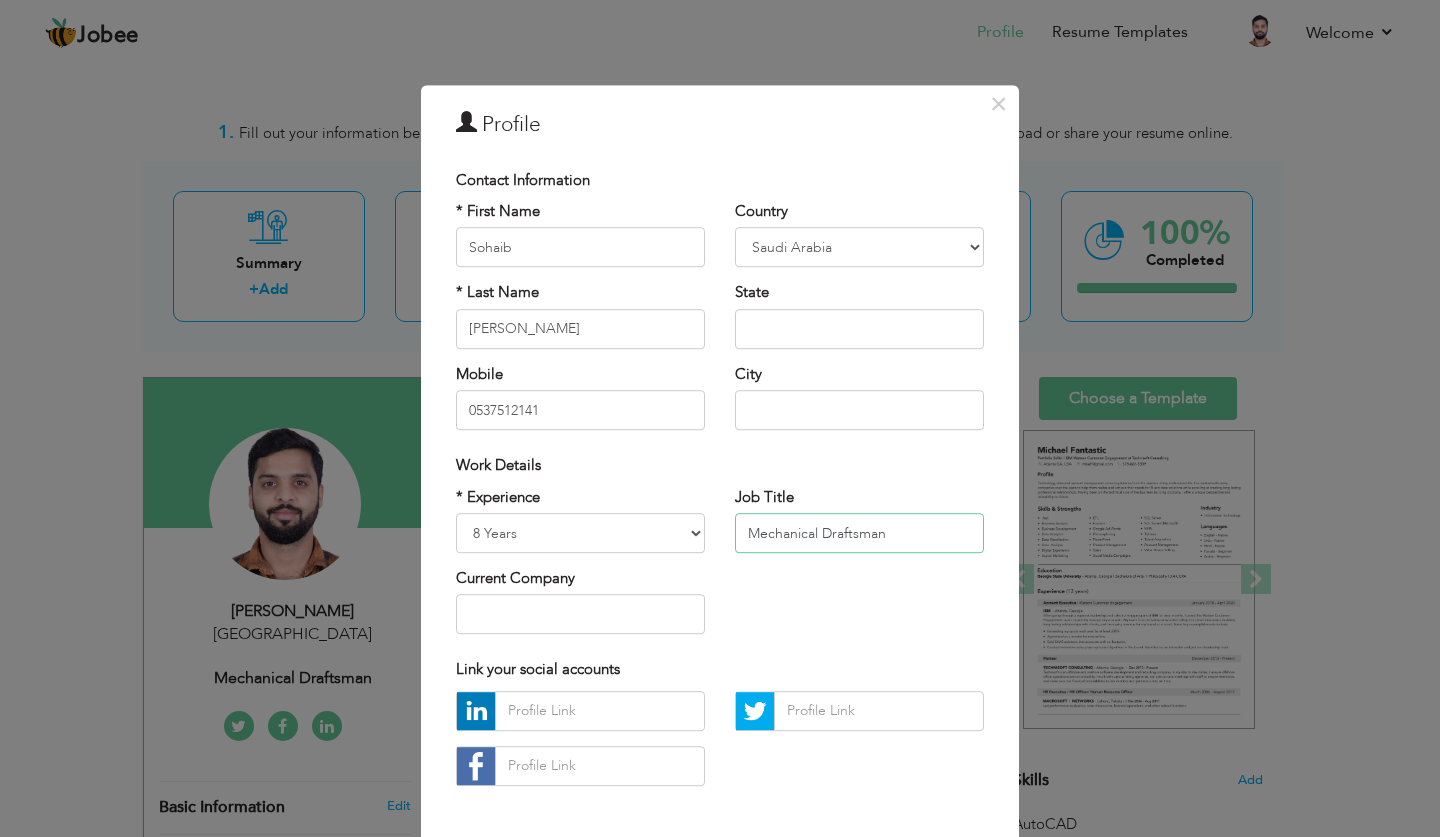 click on "Mechanical Draftsman" at bounding box center (859, 533) 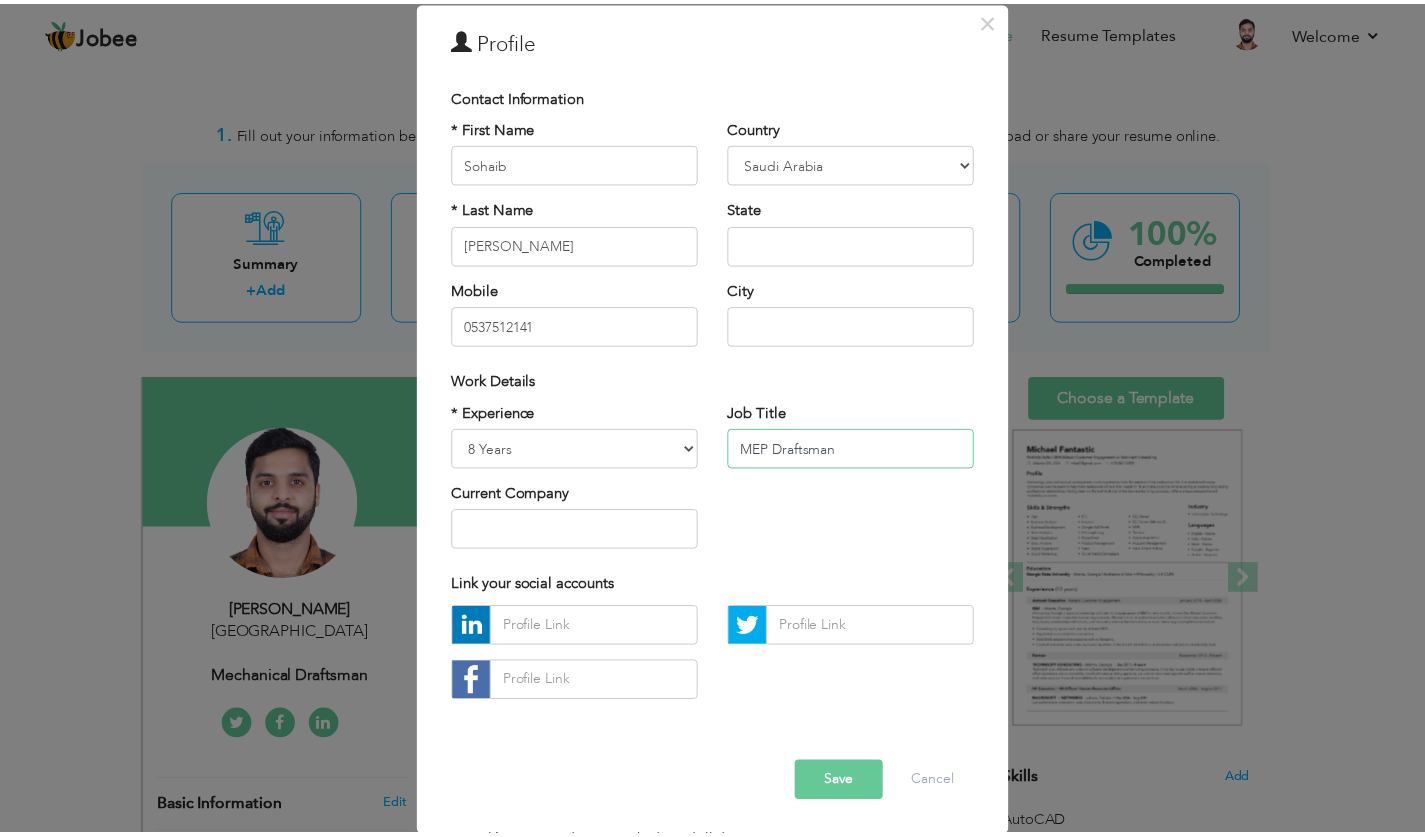 scroll, scrollTop: 84, scrollLeft: 0, axis: vertical 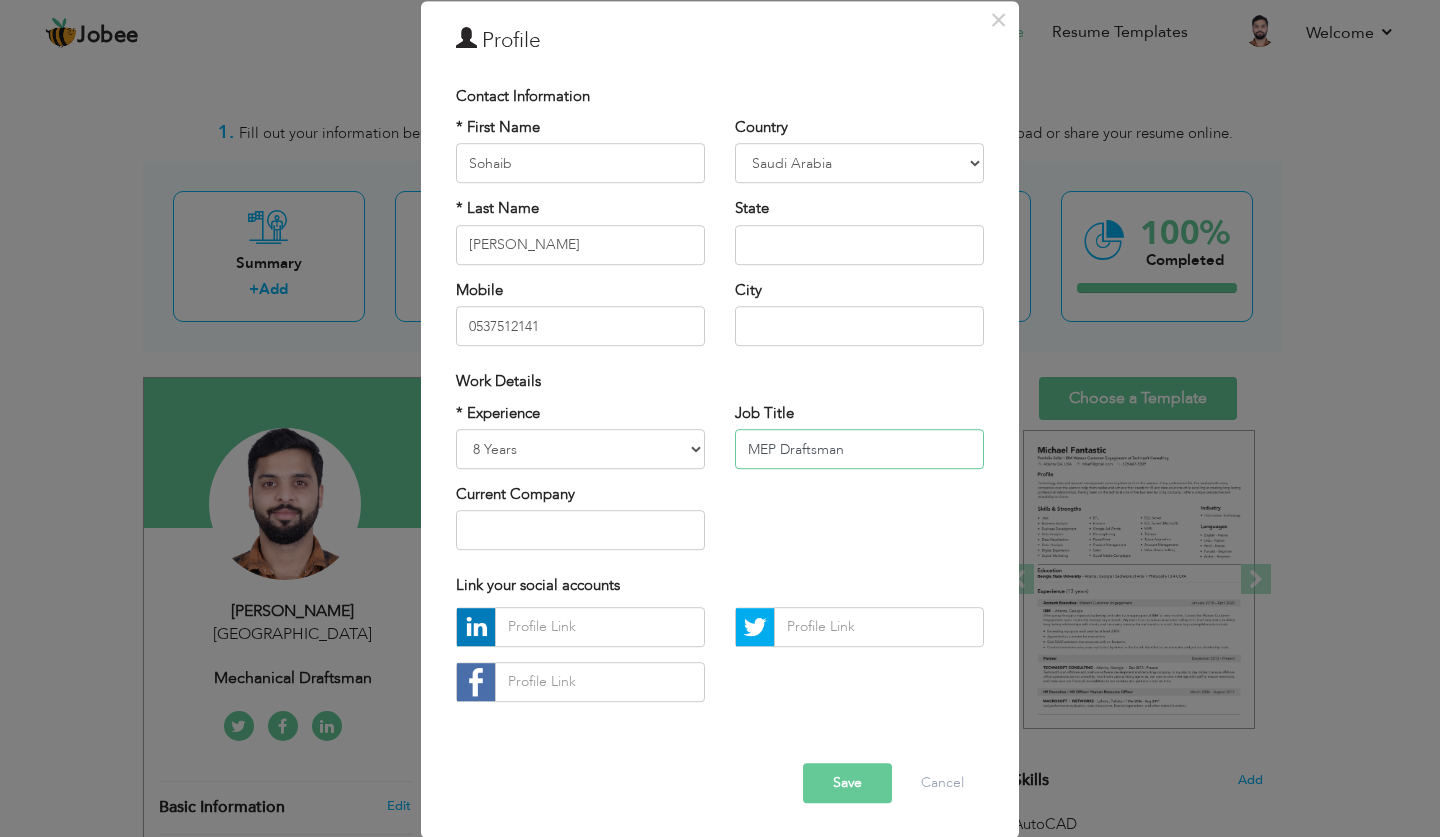 type on "MEP Draftsman" 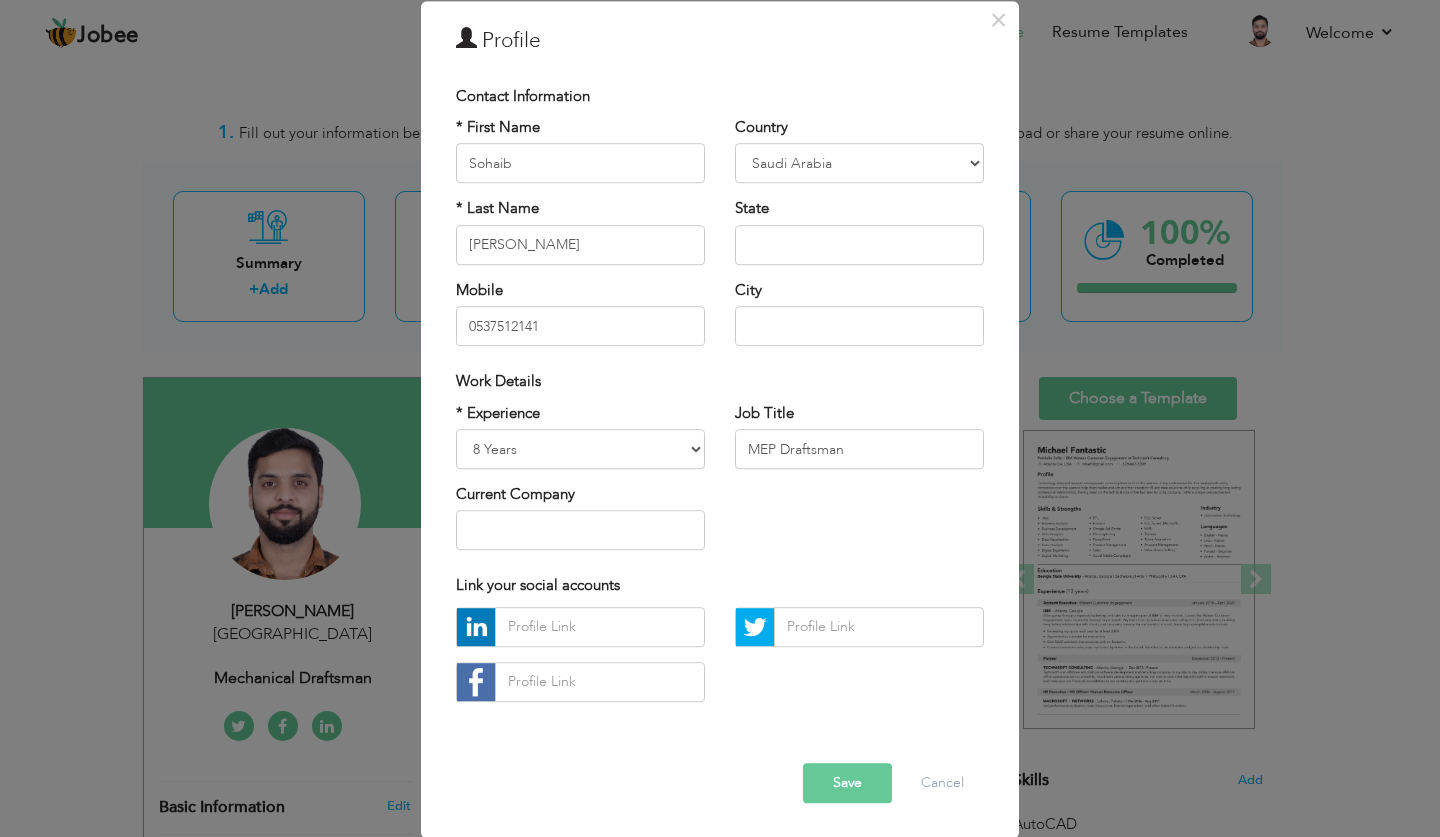 click on "Save" at bounding box center (847, 783) 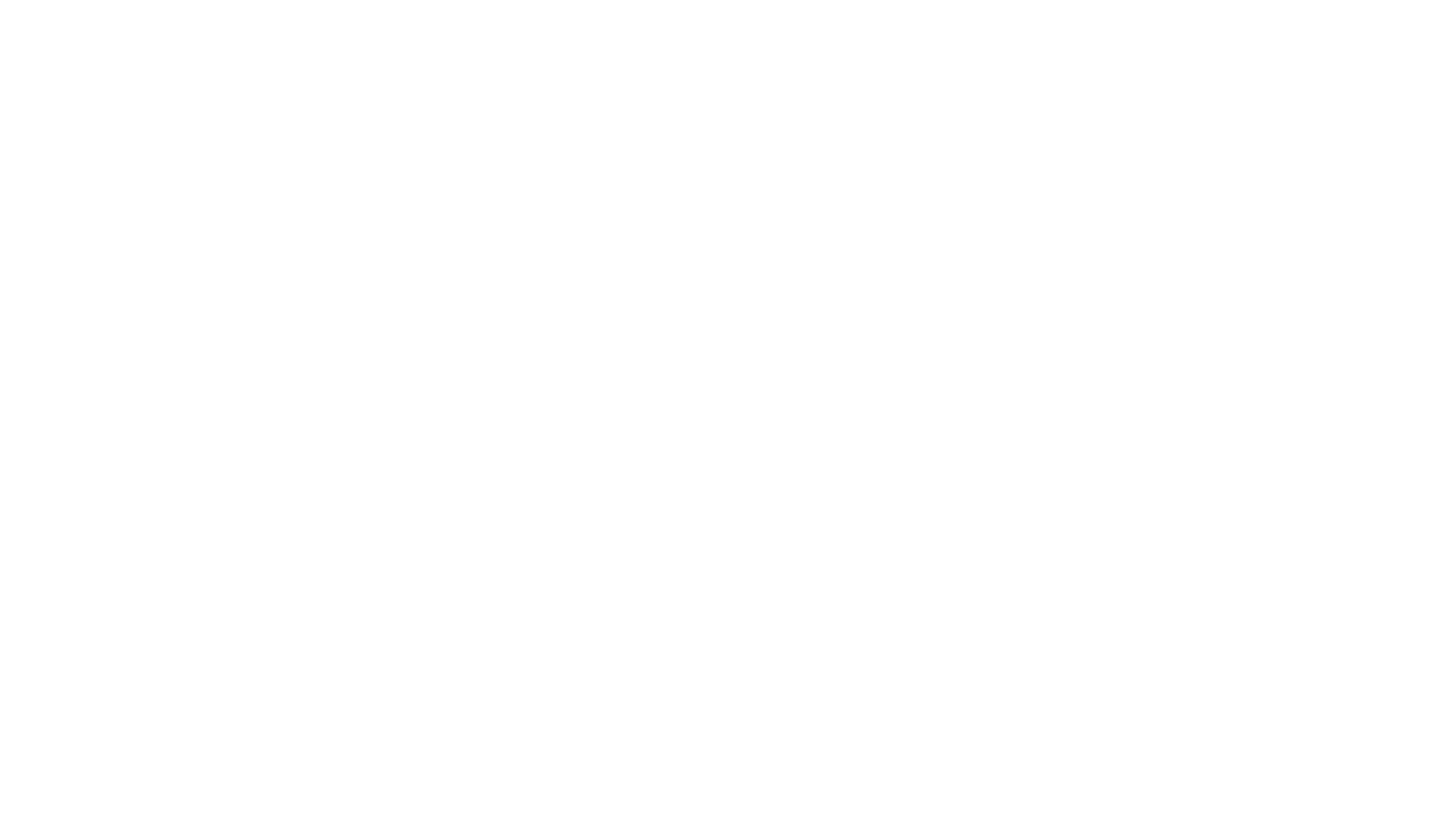 scroll, scrollTop: 0, scrollLeft: 0, axis: both 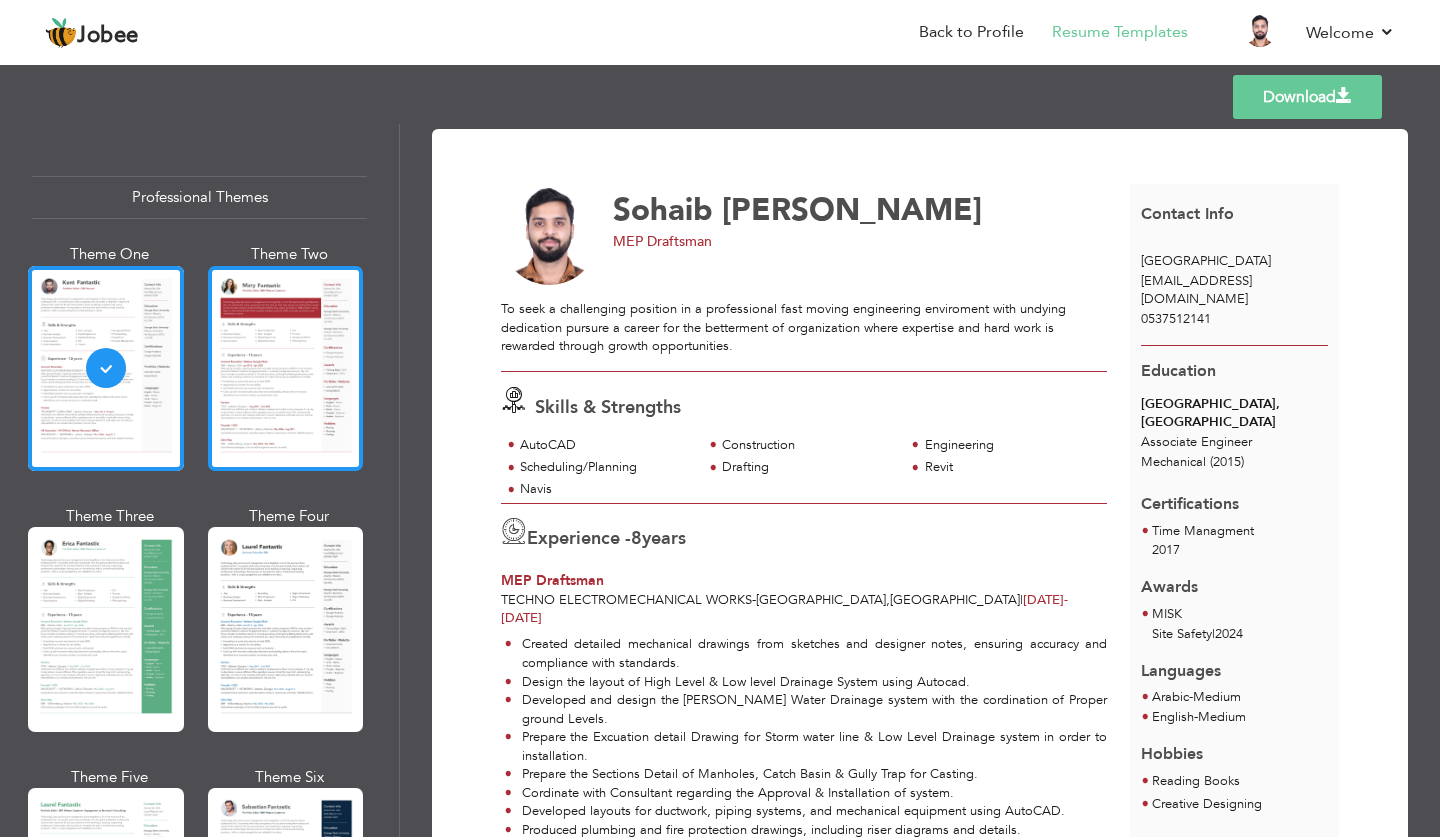 click at bounding box center (286, 368) 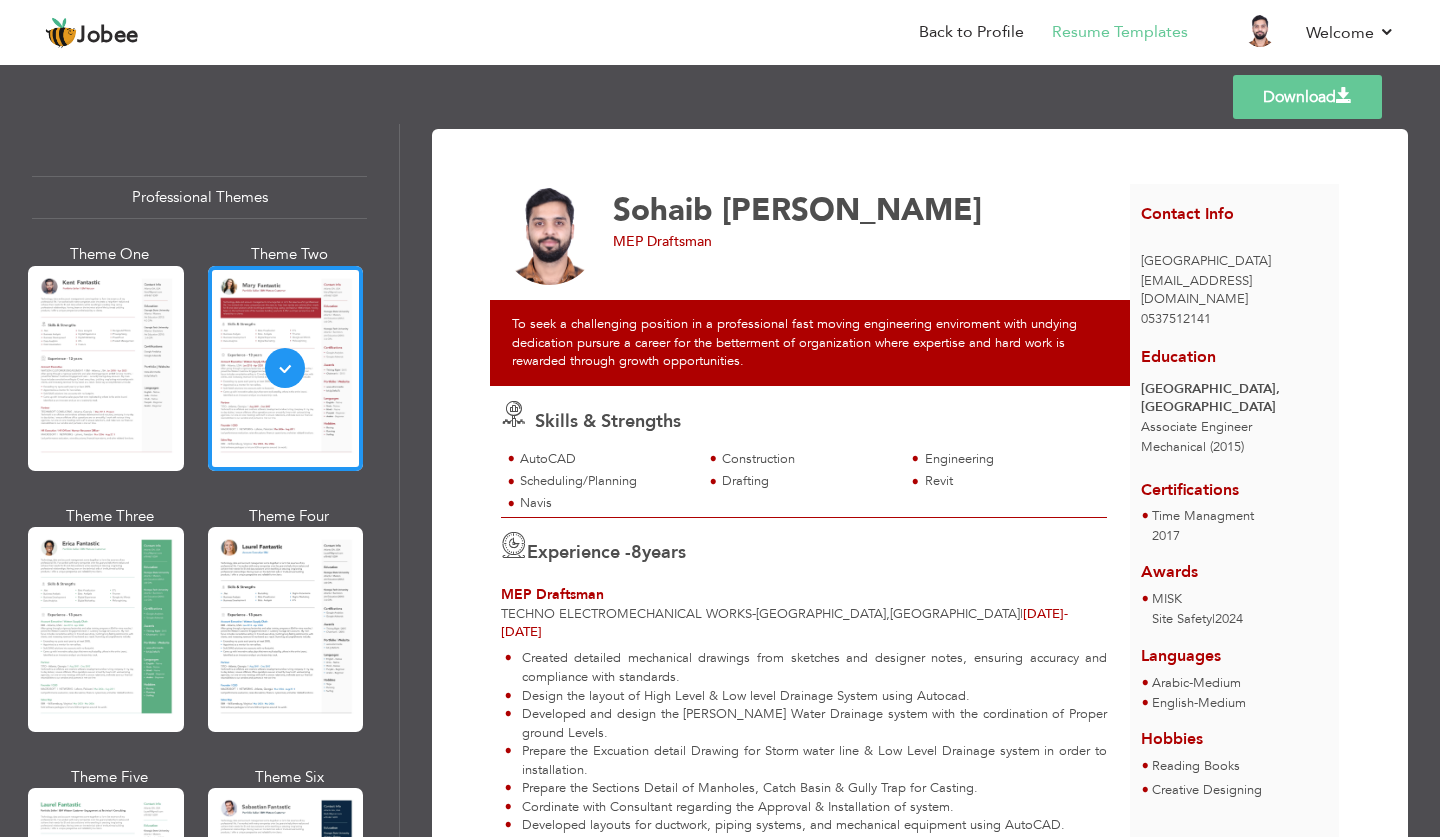 click on "Download" at bounding box center (1307, 97) 